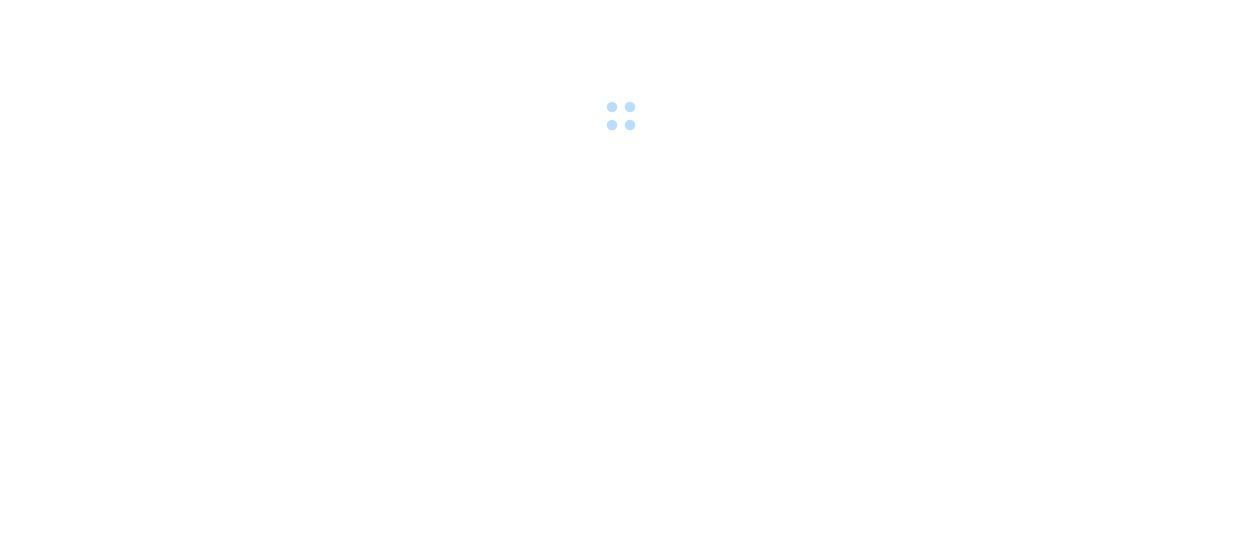 scroll, scrollTop: 0, scrollLeft: 0, axis: both 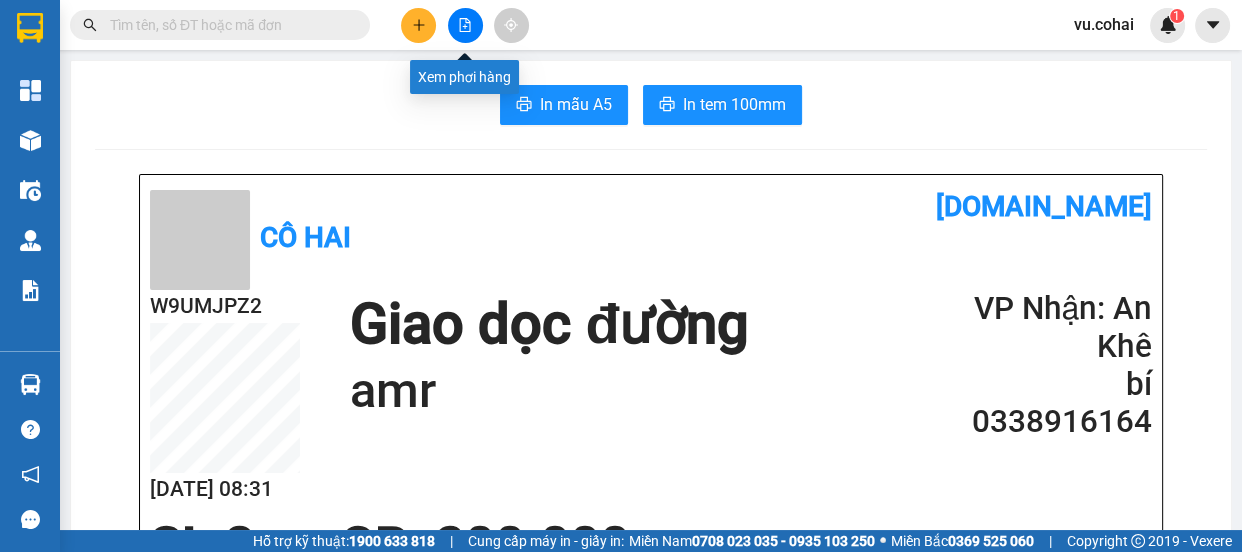 click 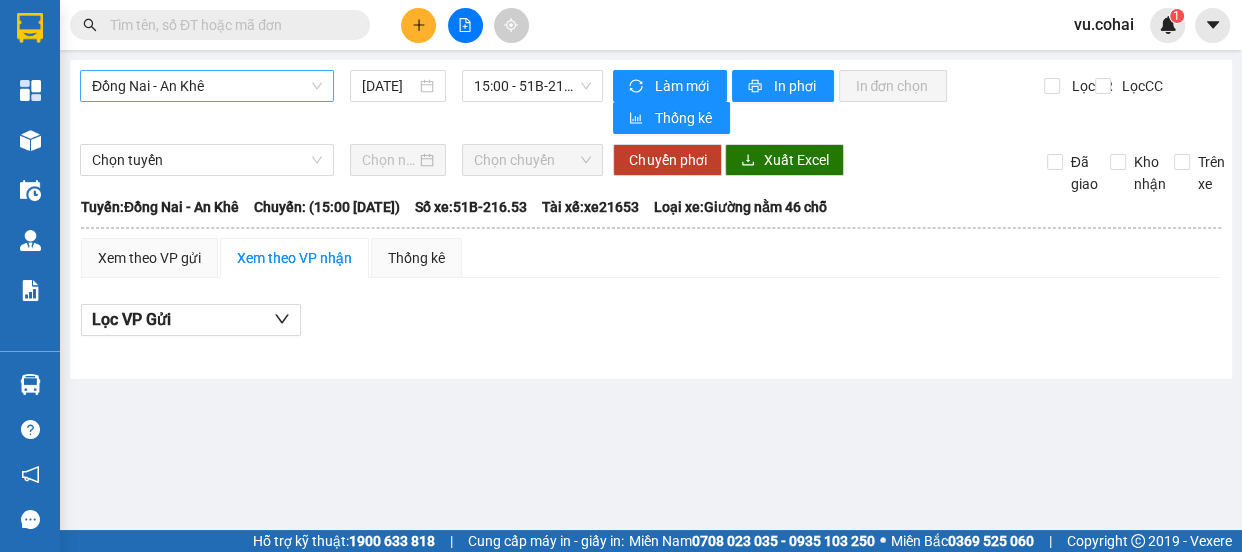 click on "Đồng Nai - An Khê" at bounding box center [207, 86] 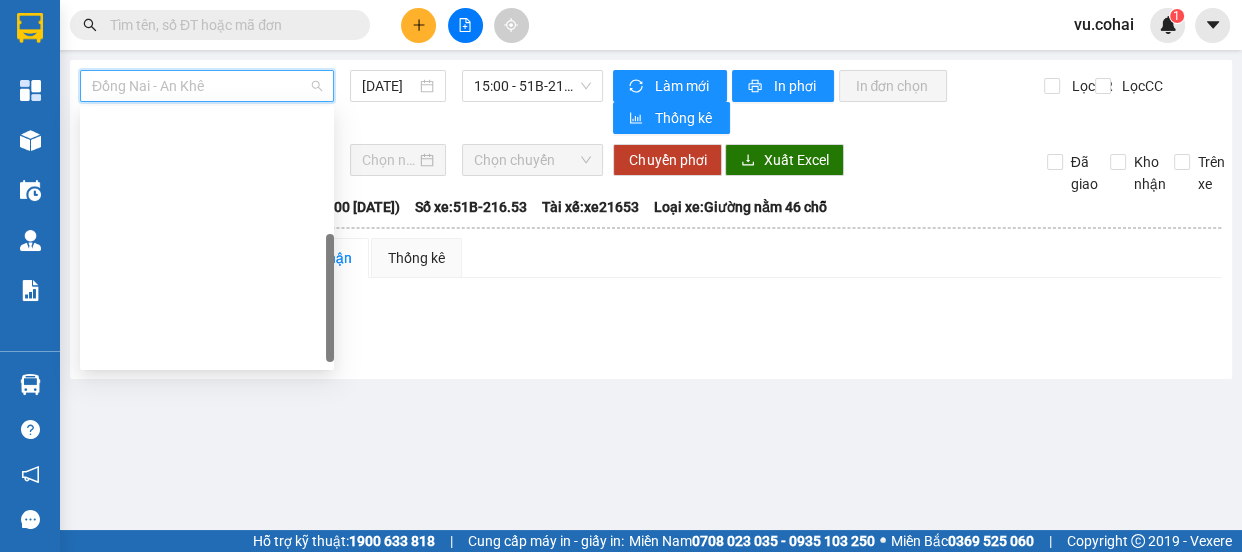 scroll, scrollTop: 280, scrollLeft: 0, axis: vertical 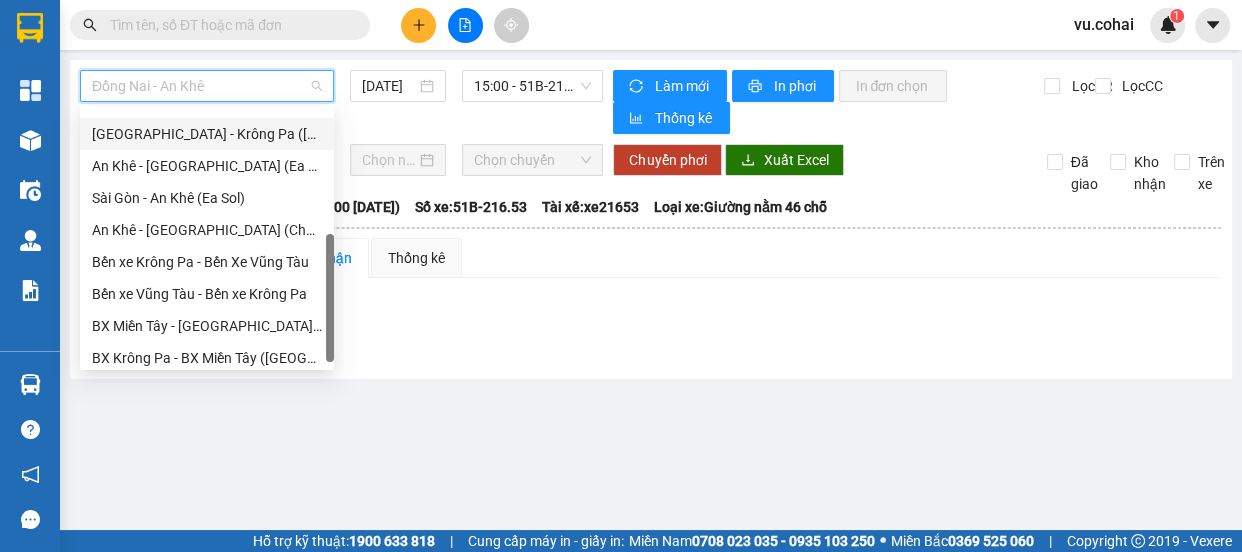 click on "[GEOGRAPHIC_DATA] - Krông Pa ([GEOGRAPHIC_DATA])" at bounding box center [207, 134] 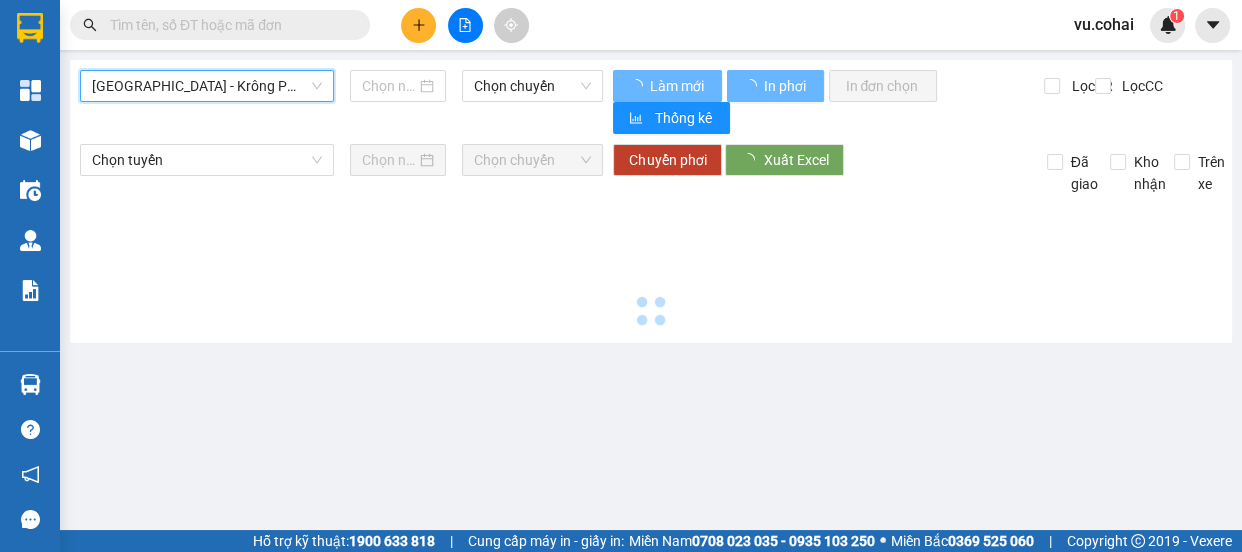 type on "[DATE]" 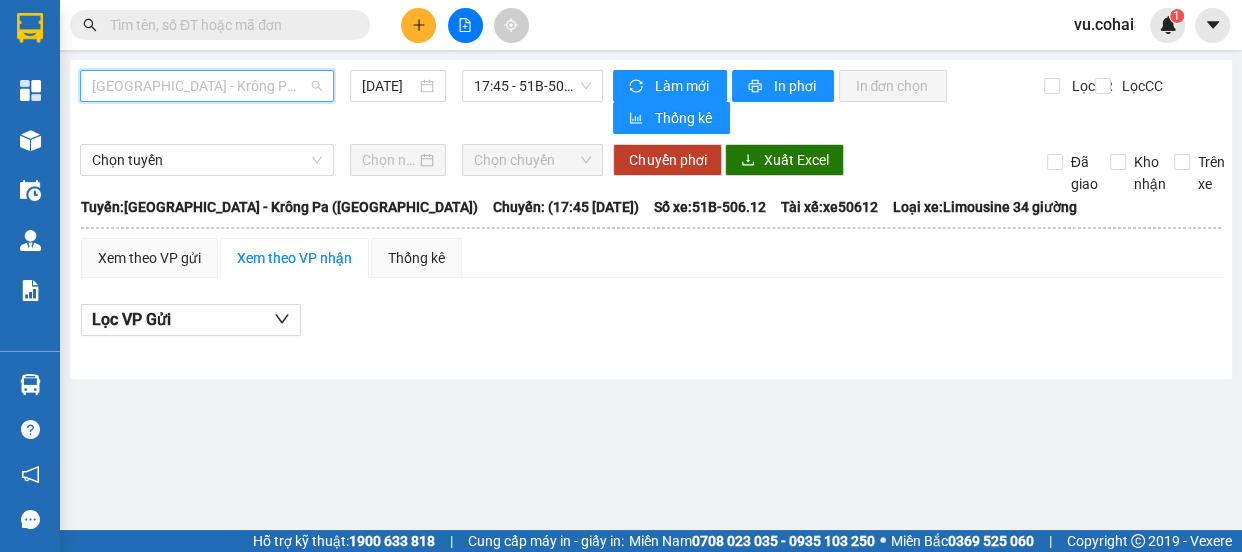 click on "[GEOGRAPHIC_DATA] - Krông Pa ([GEOGRAPHIC_DATA])" at bounding box center [207, 86] 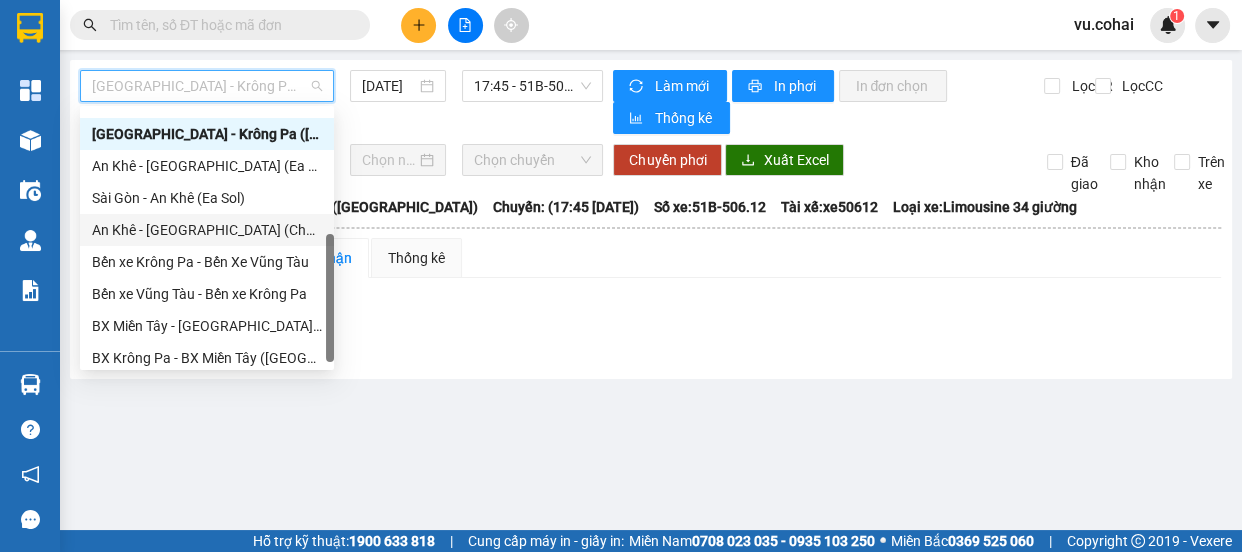 click on "An Khê - [GEOGRAPHIC_DATA] (Chư Sê)" at bounding box center (207, 230) 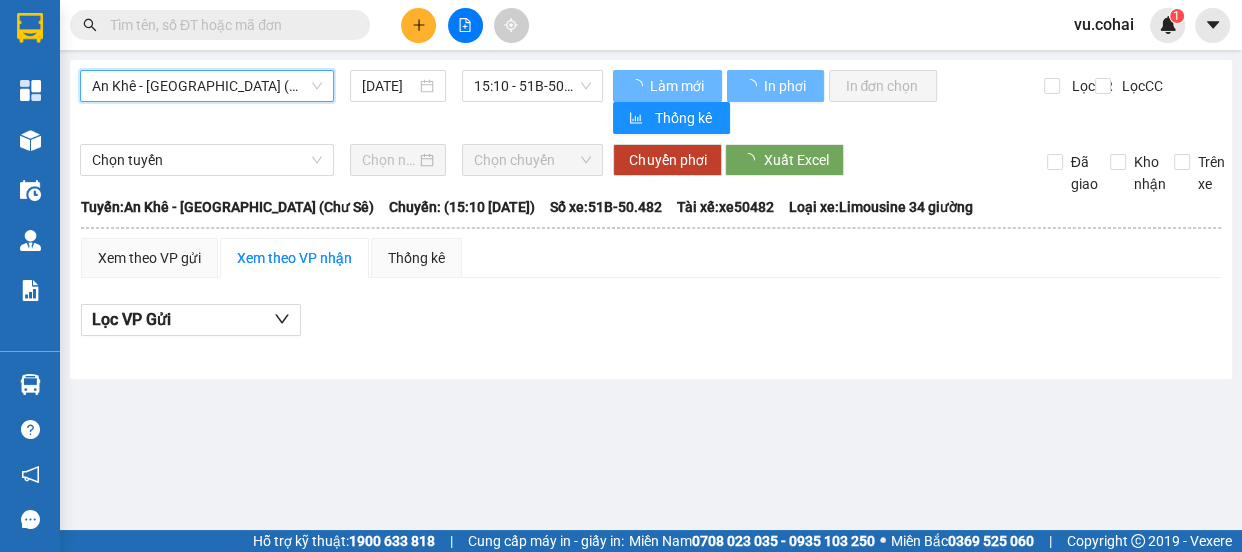 click on "[DATE]" at bounding box center (389, 86) 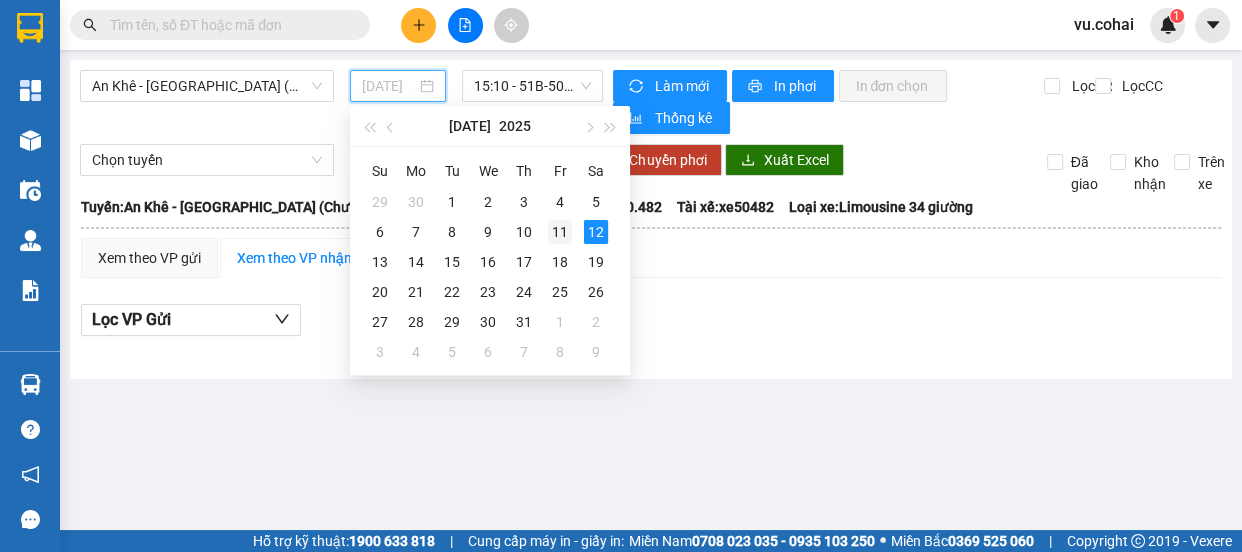 click on "11" at bounding box center (560, 232) 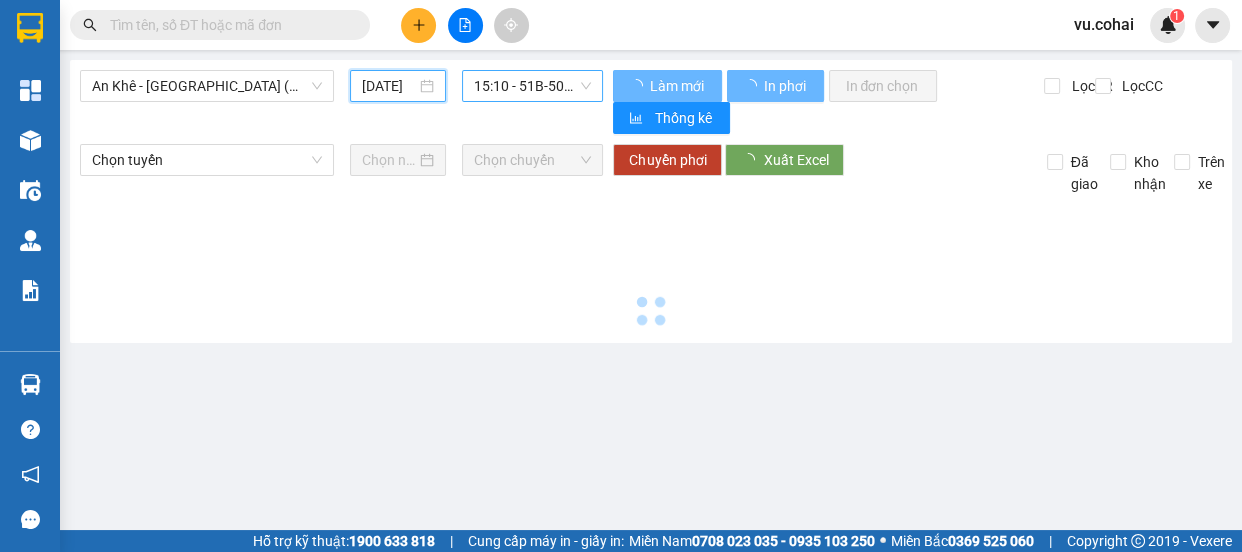 type on "[DATE]" 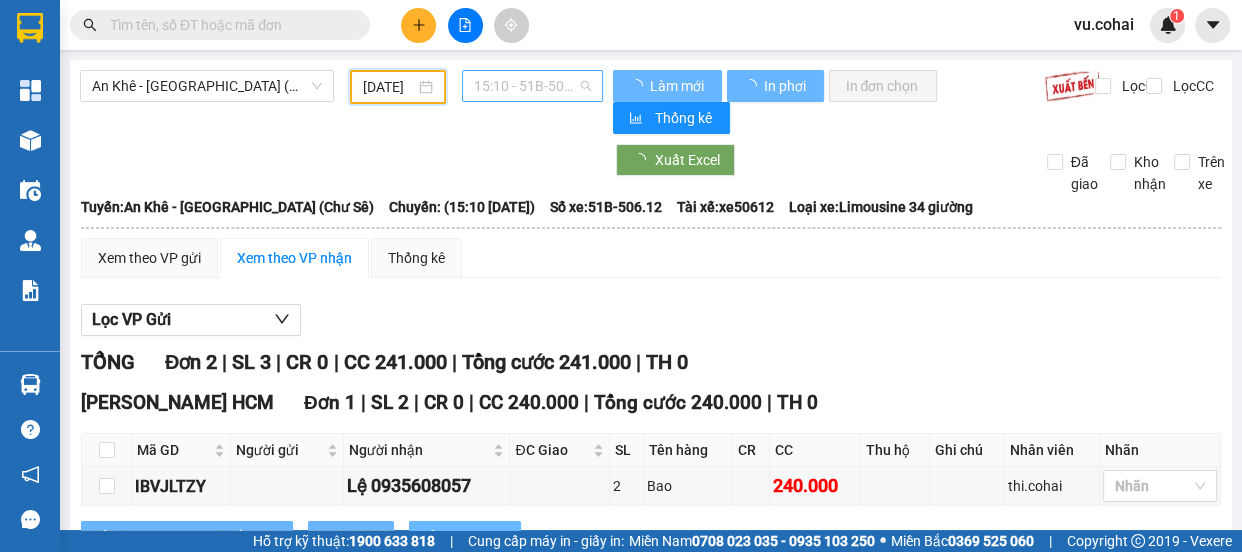 click on "15:10     - 51B-506.12" at bounding box center (532, 86) 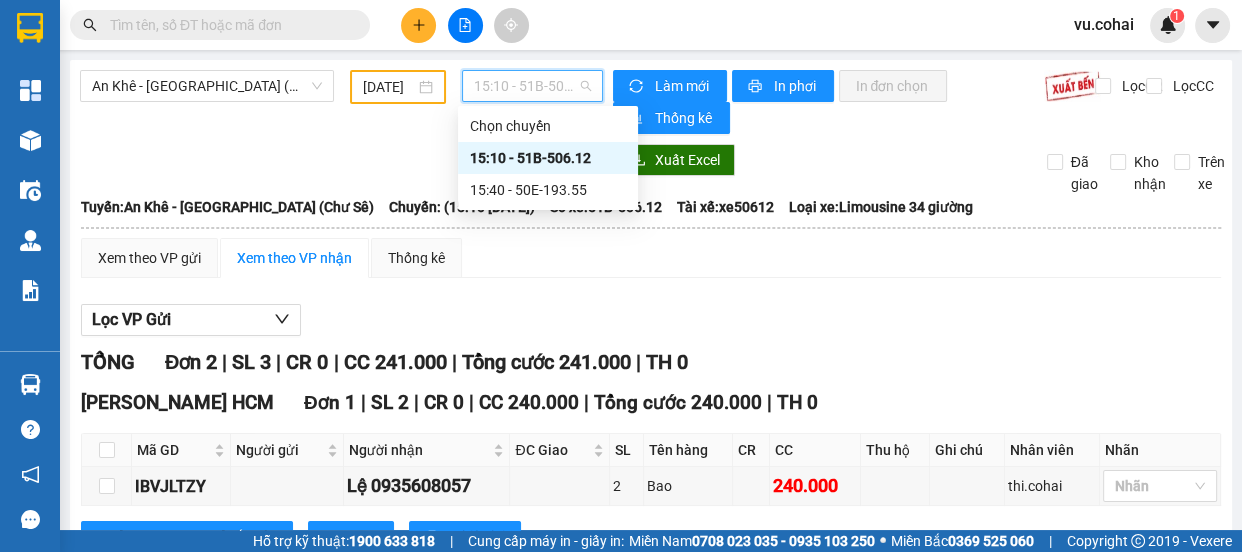 click on "15:10     - 51B-506.12" at bounding box center [548, 158] 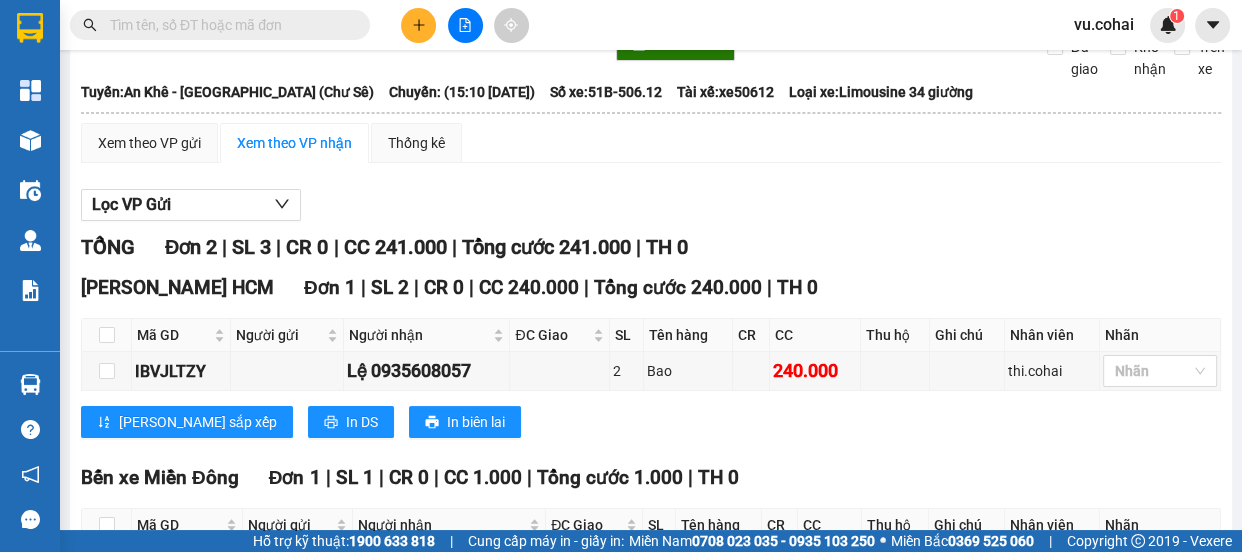 scroll, scrollTop: 0, scrollLeft: 0, axis: both 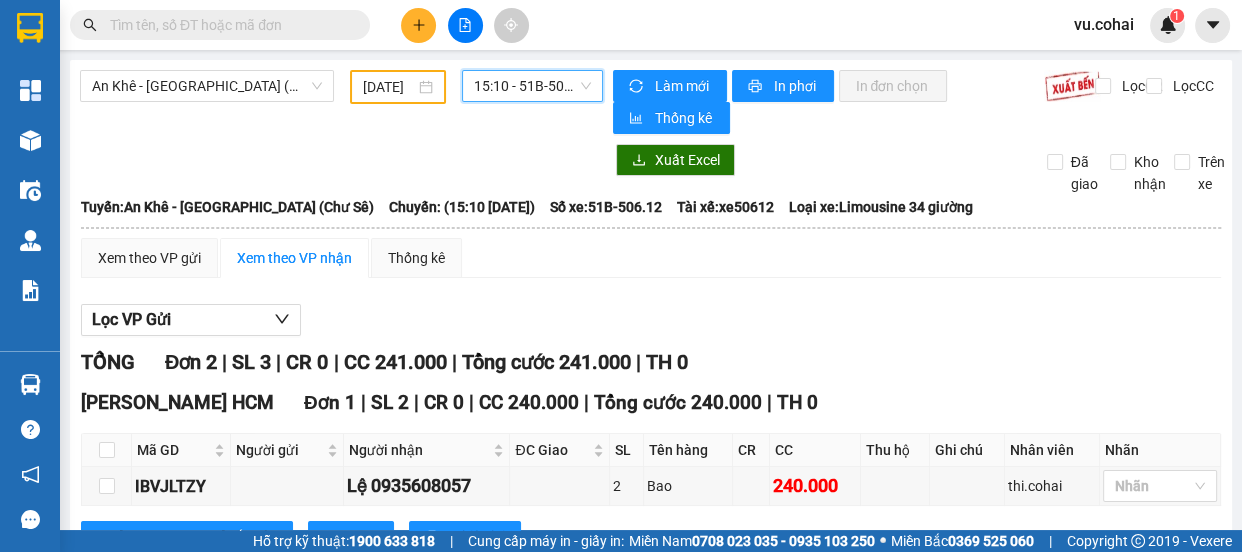 drag, startPoint x: 530, startPoint y: 81, endPoint x: 550, endPoint y: 141, distance: 63.245552 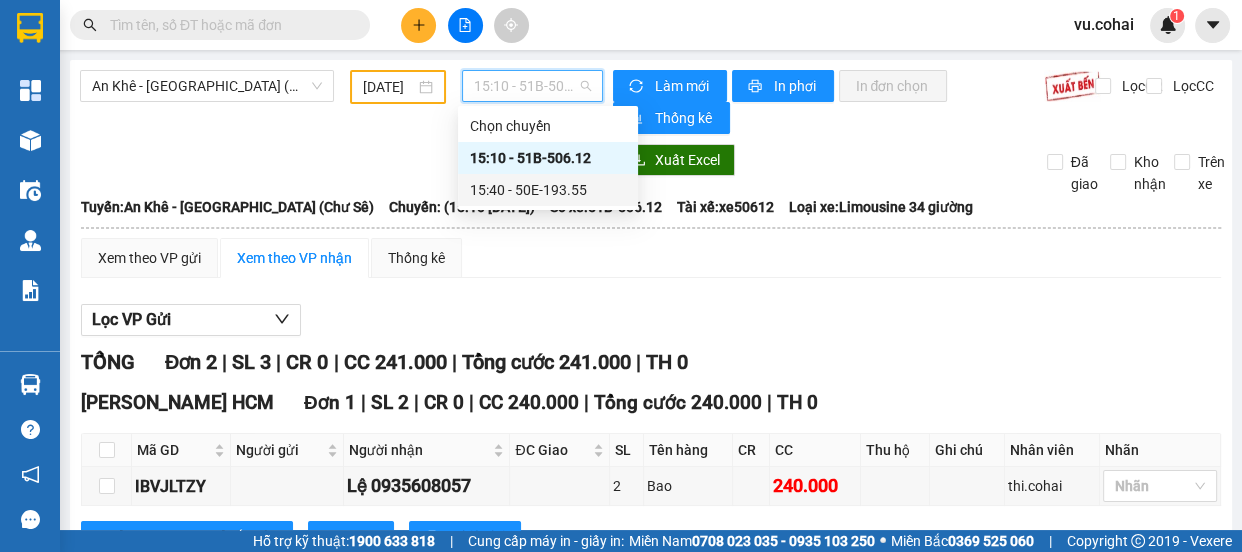 click on "15:40     - 50E-193.55" at bounding box center (548, 190) 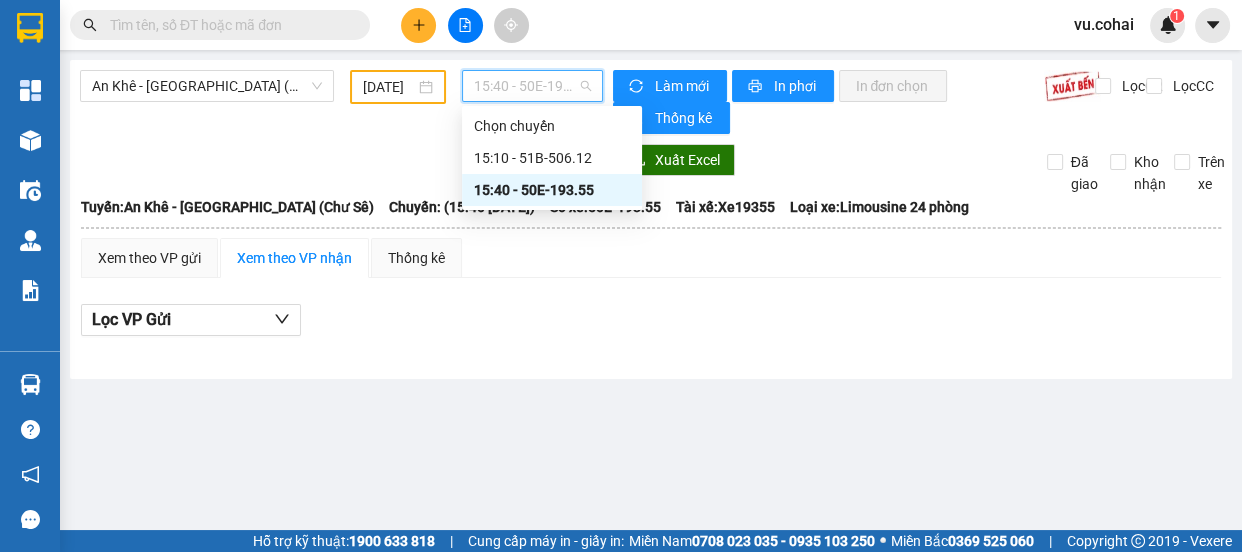 drag, startPoint x: 568, startPoint y: 90, endPoint x: 568, endPoint y: 109, distance: 19 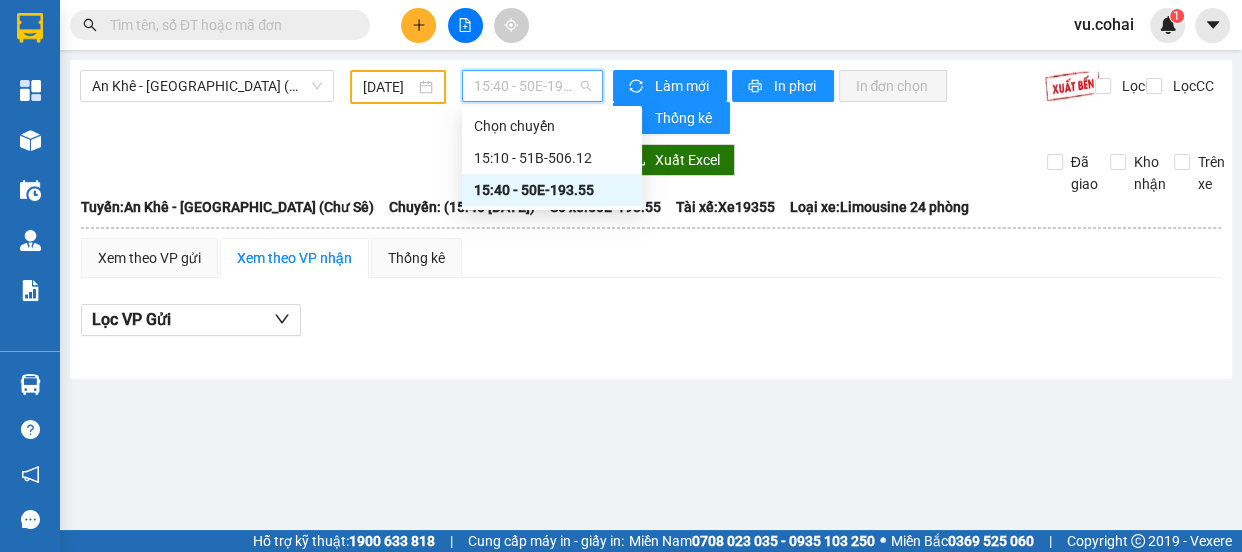 drag, startPoint x: 566, startPoint y: 180, endPoint x: 530, endPoint y: 171, distance: 37.107952 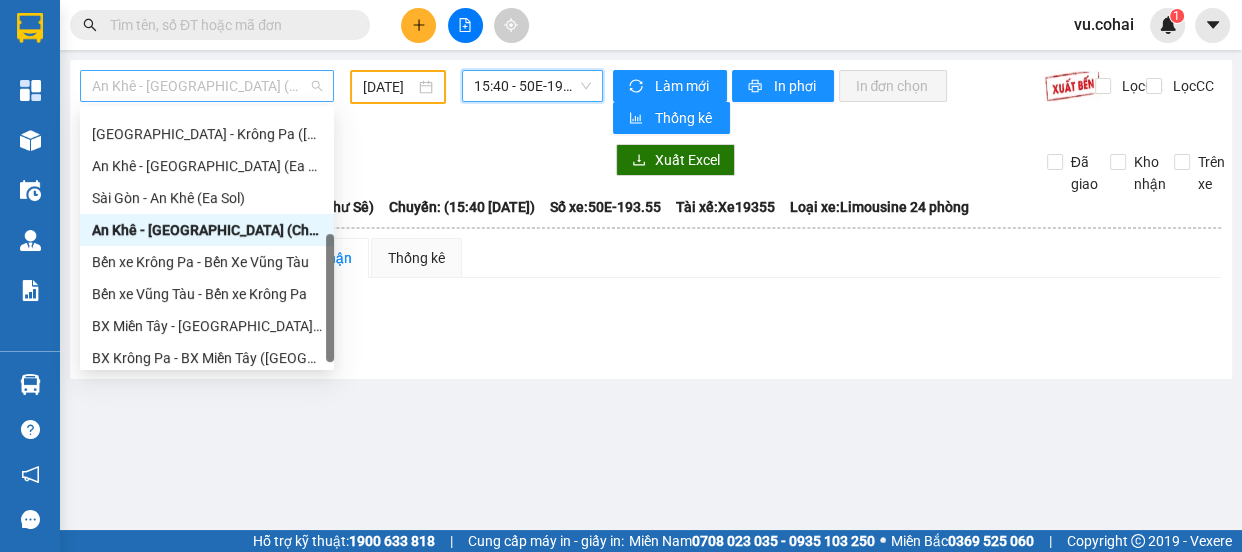 click on "An Khê - [GEOGRAPHIC_DATA] (Chư Sê)" at bounding box center (207, 86) 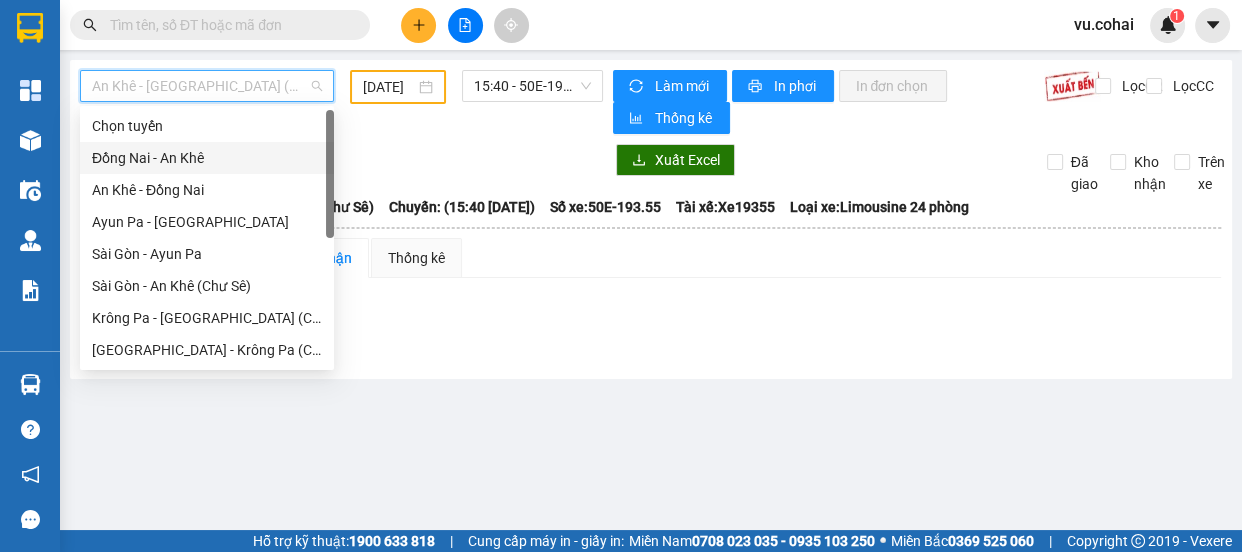 scroll, scrollTop: 181, scrollLeft: 0, axis: vertical 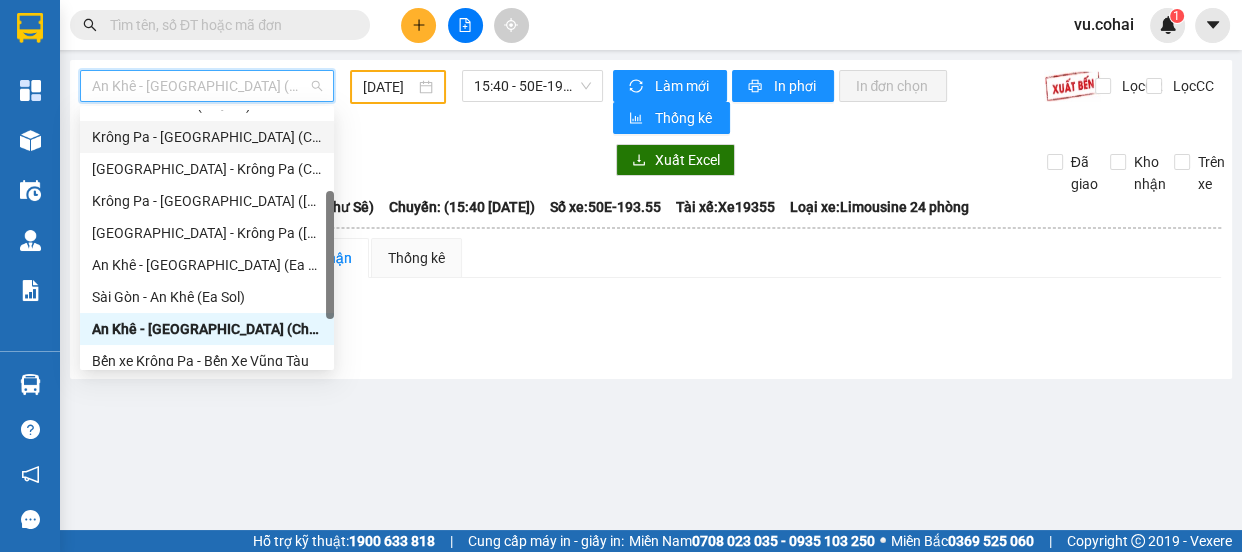 click on "Krông Pa - [GEOGRAPHIC_DATA] (Chư RCăm)" at bounding box center [207, 137] 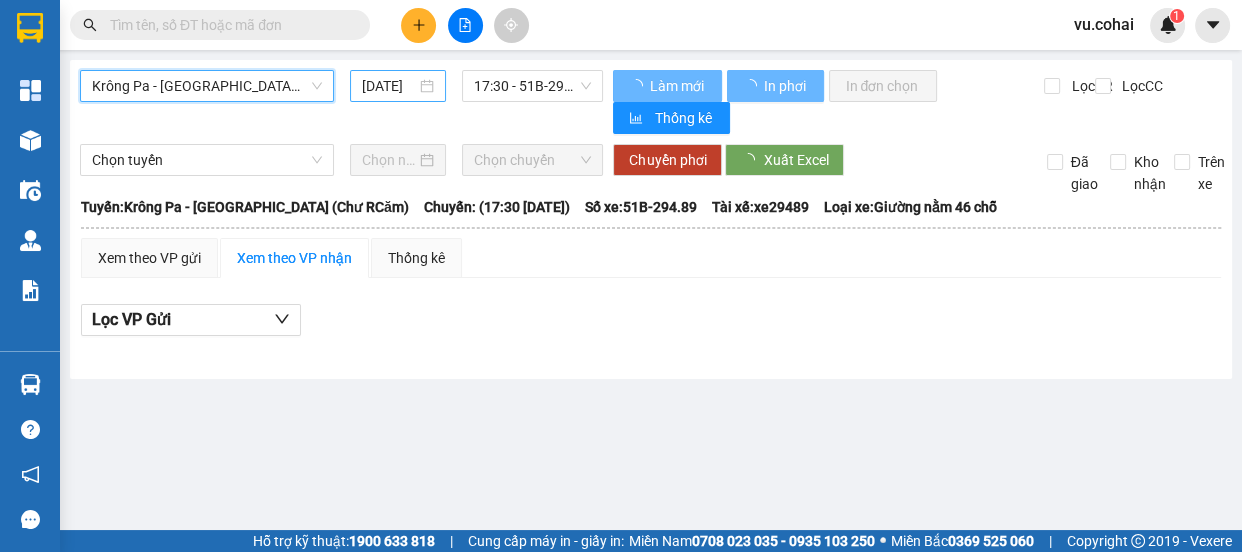 click on "[DATE]" at bounding box center [389, 86] 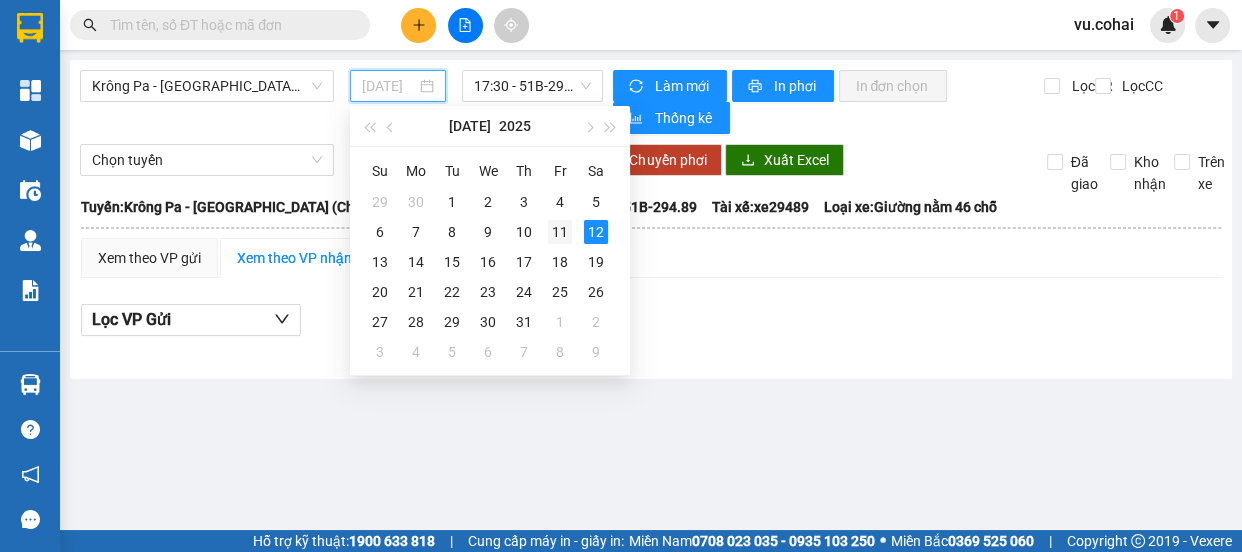 click on "11" at bounding box center (560, 232) 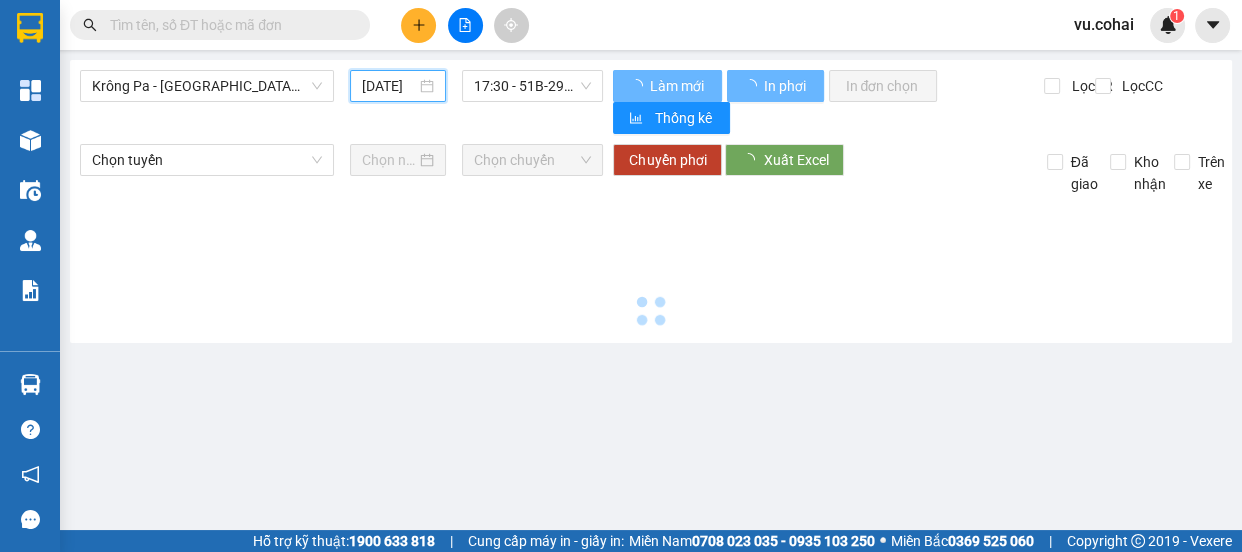 type on "[DATE]" 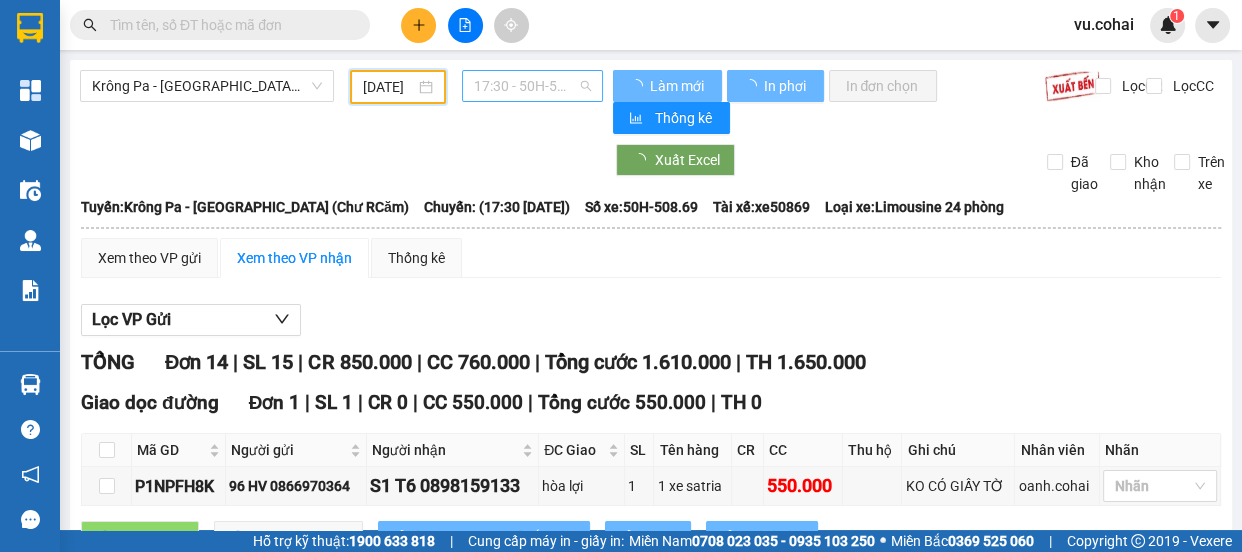 click on "17:30     - 50H-508.69" at bounding box center [532, 86] 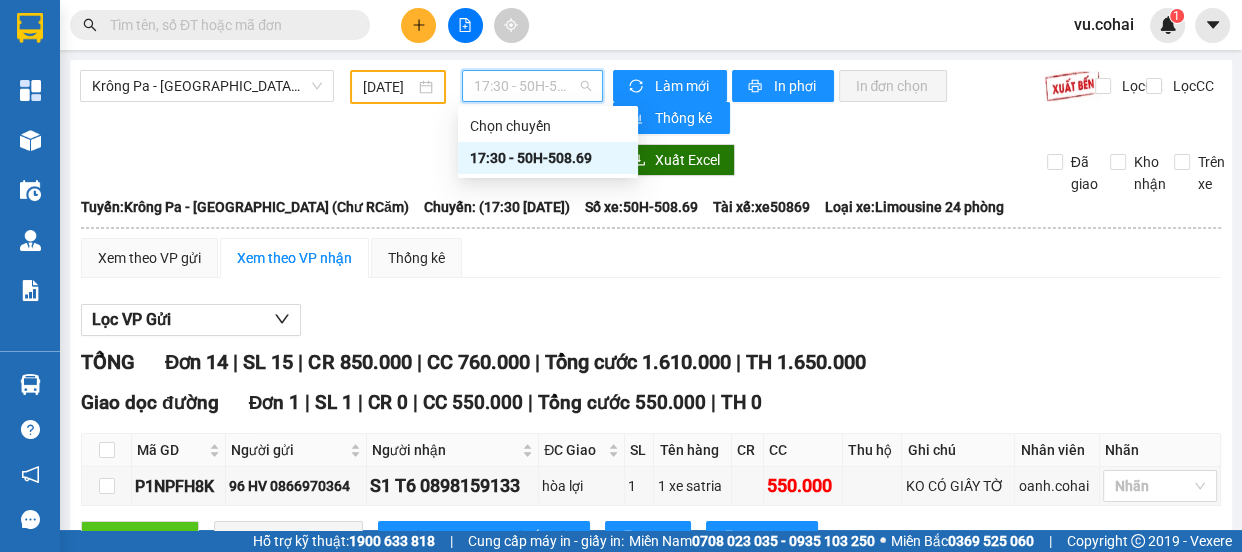 click on "17:30     - 50H-508.69" at bounding box center [548, 158] 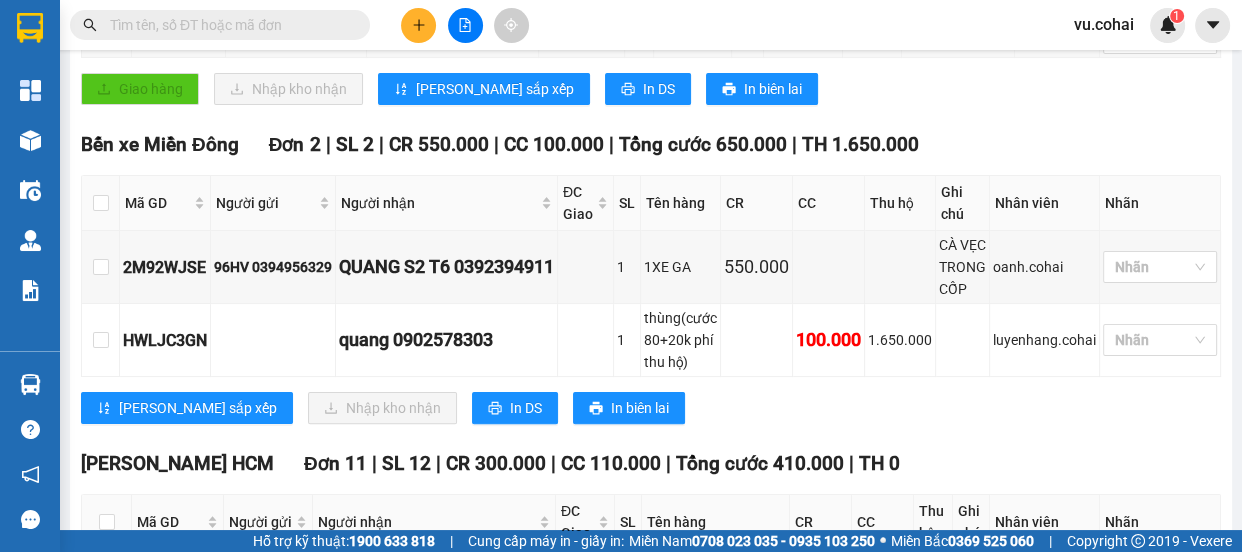 scroll, scrollTop: 0, scrollLeft: 0, axis: both 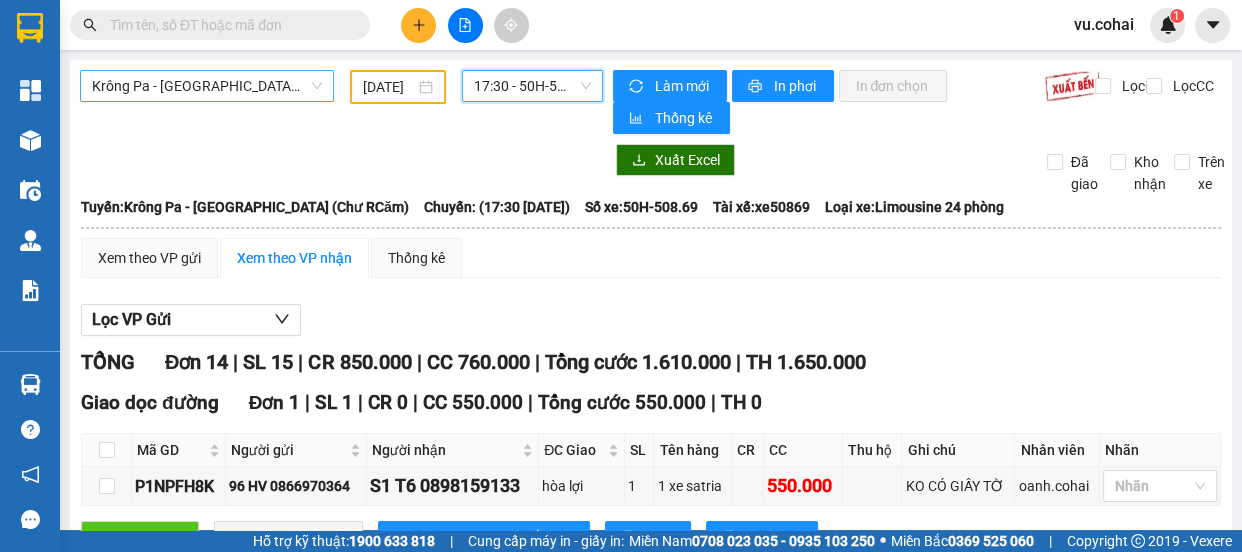 click on "Krông Pa - [GEOGRAPHIC_DATA] (Chư RCăm)" at bounding box center [207, 86] 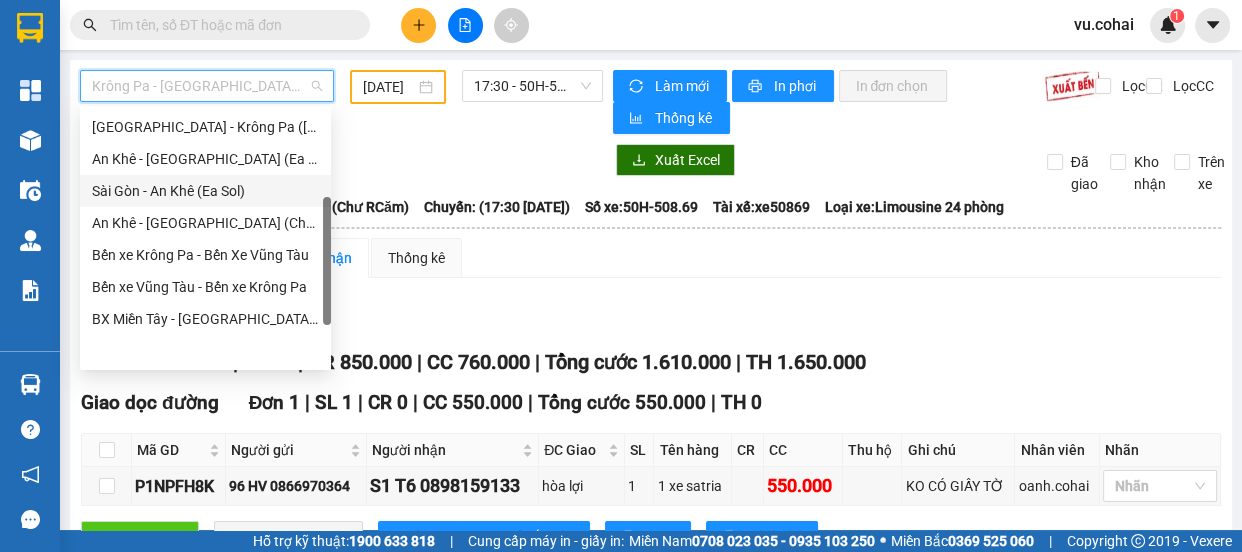 scroll, scrollTop: 105, scrollLeft: 0, axis: vertical 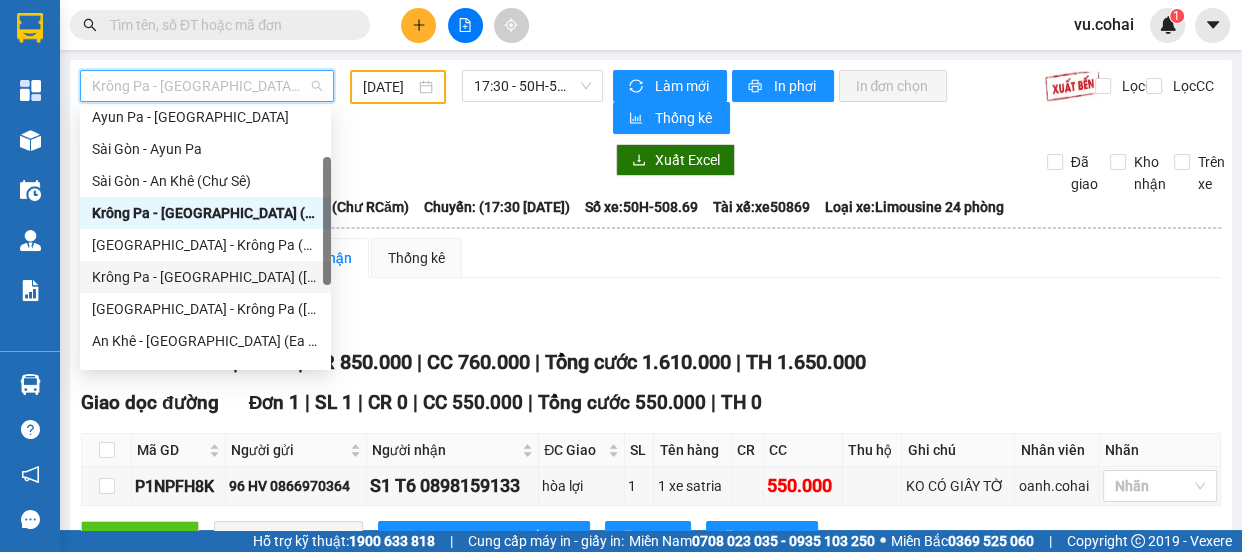 click on "Krông Pa - [GEOGRAPHIC_DATA] ([GEOGRAPHIC_DATA])" at bounding box center [205, 277] 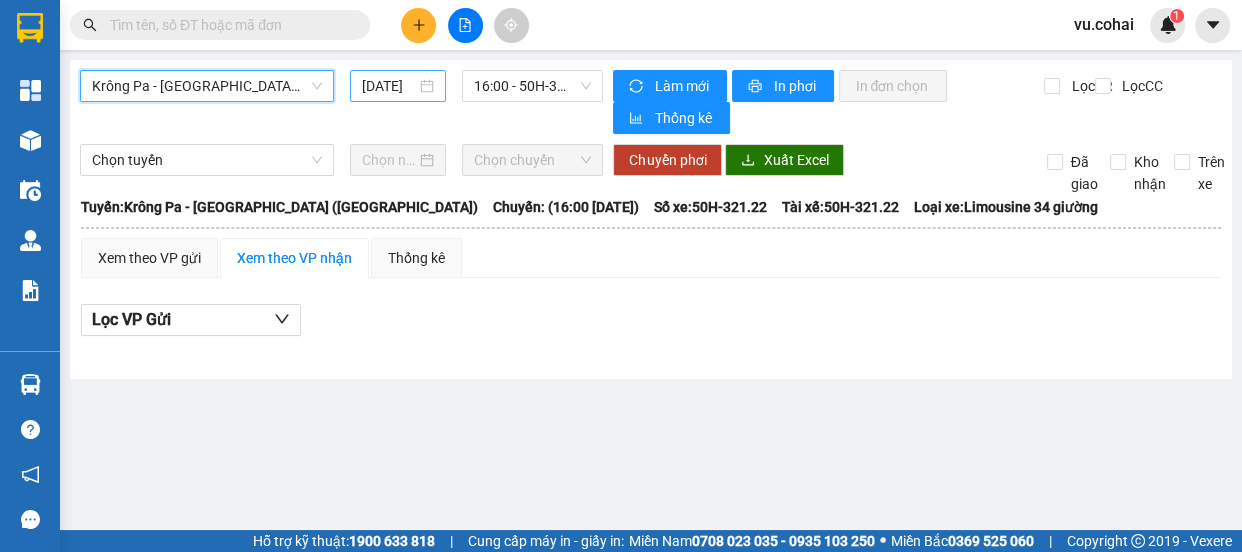 click on "[DATE]" at bounding box center [389, 86] 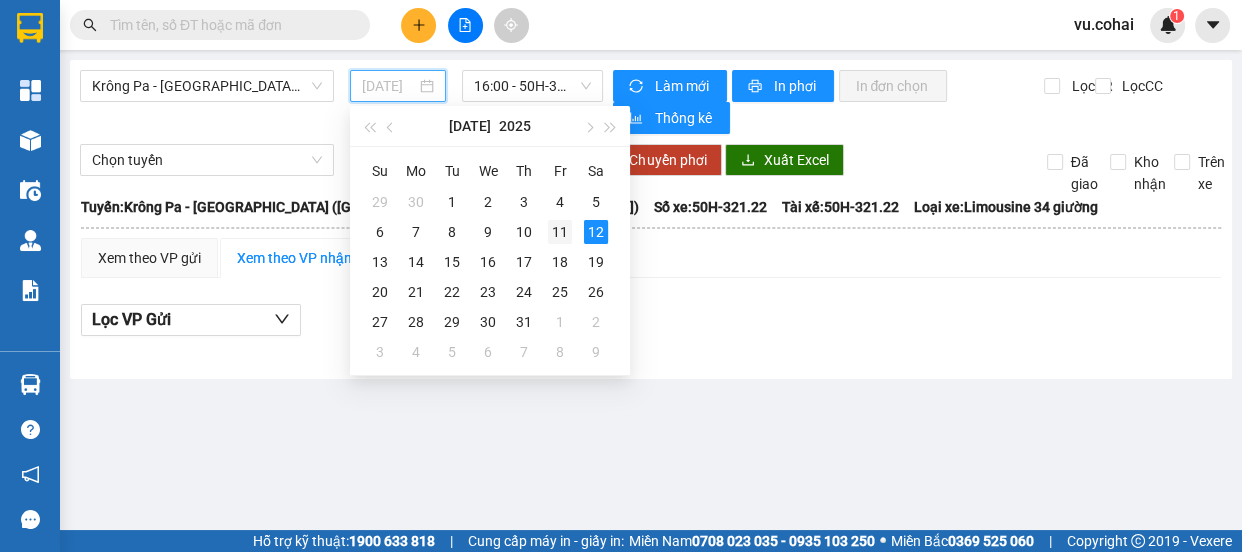 click on "11" at bounding box center [560, 232] 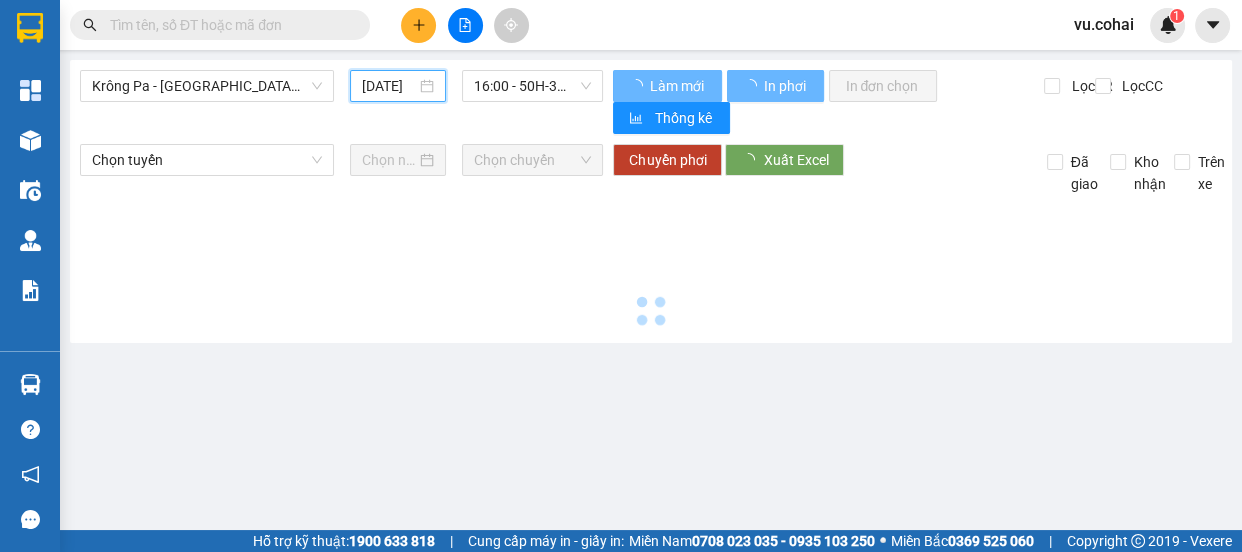 type on "[DATE]" 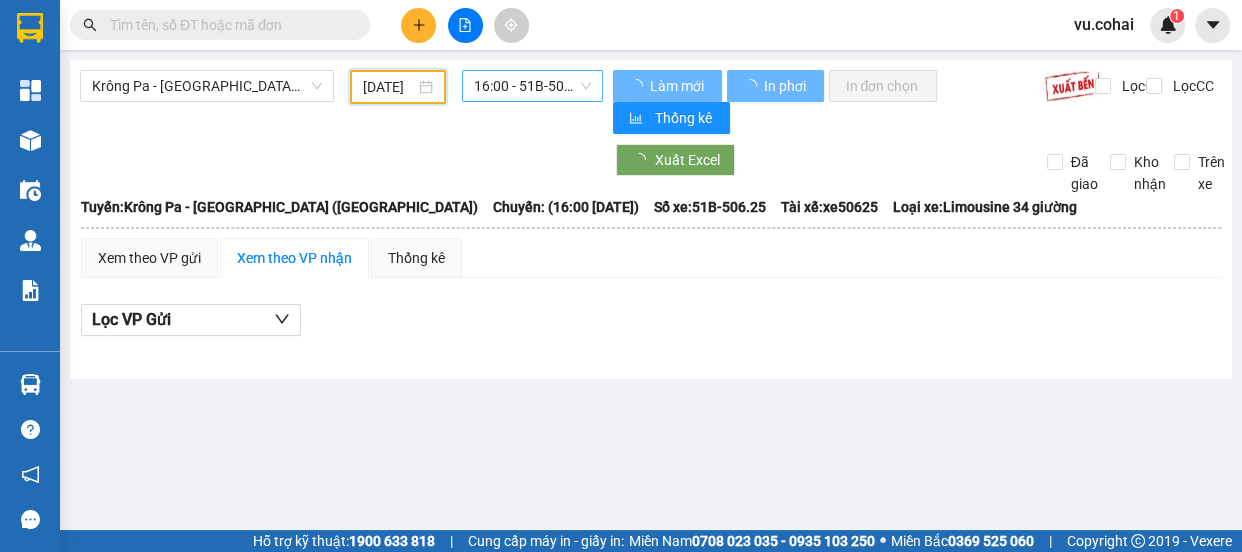 click on "16:00     - 51B-506.25" at bounding box center [532, 86] 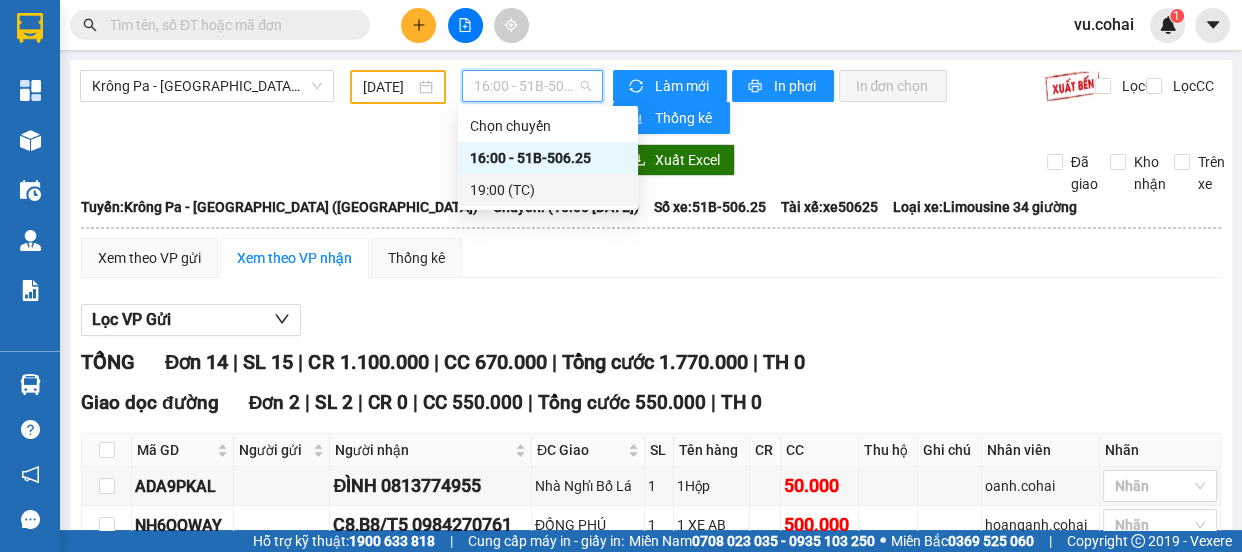 click on "16:00     - 51B-506.25" at bounding box center [548, 158] 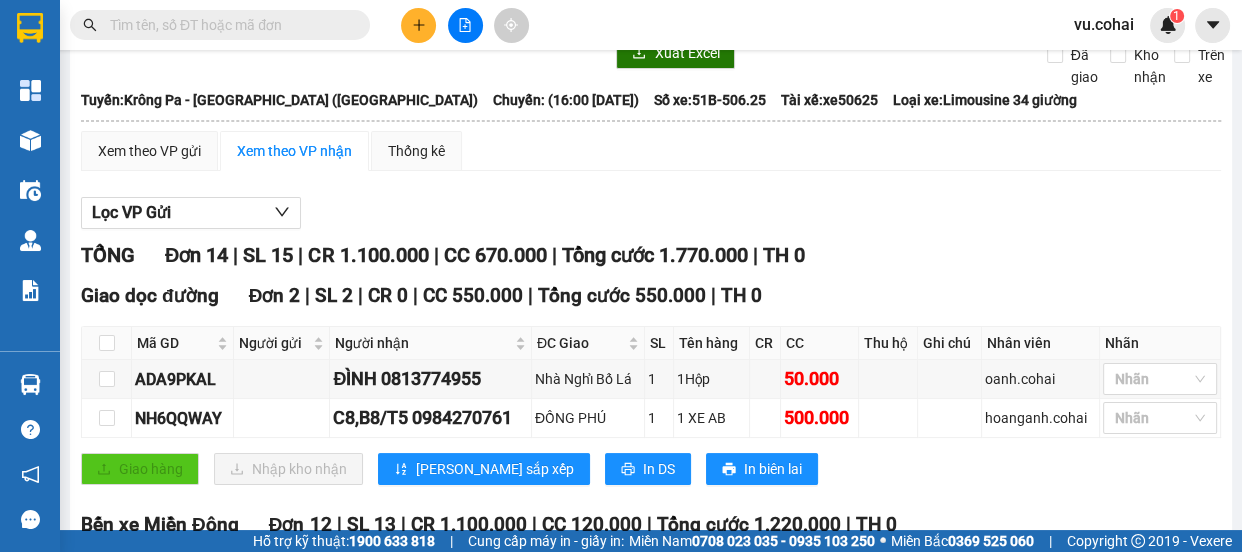scroll, scrollTop: 0, scrollLeft: 0, axis: both 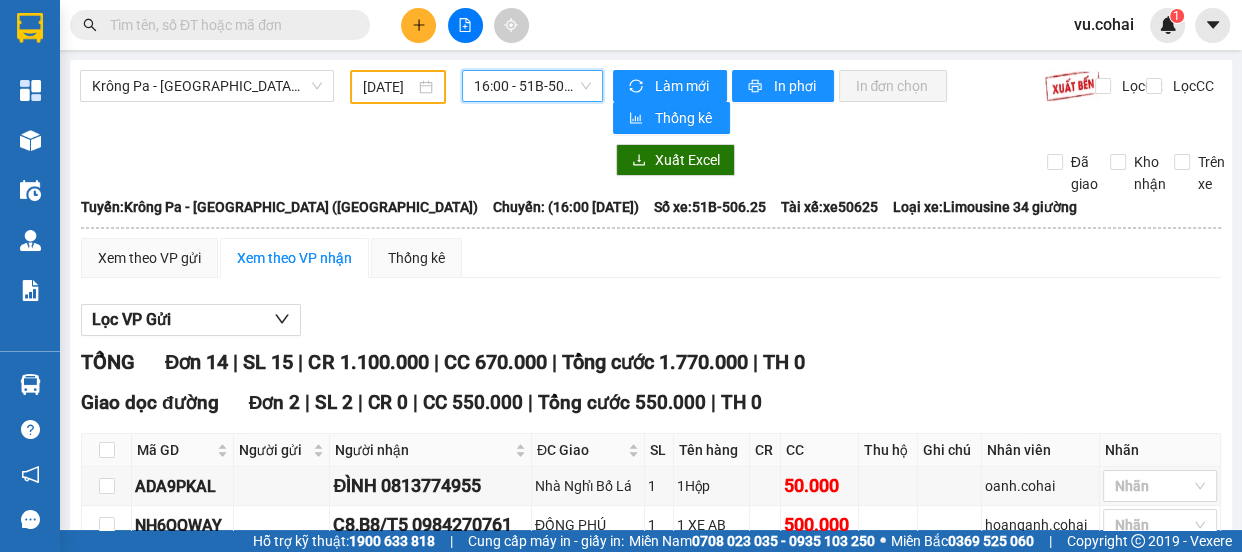 click on "16:00     - 51B-506.25" at bounding box center (532, 86) 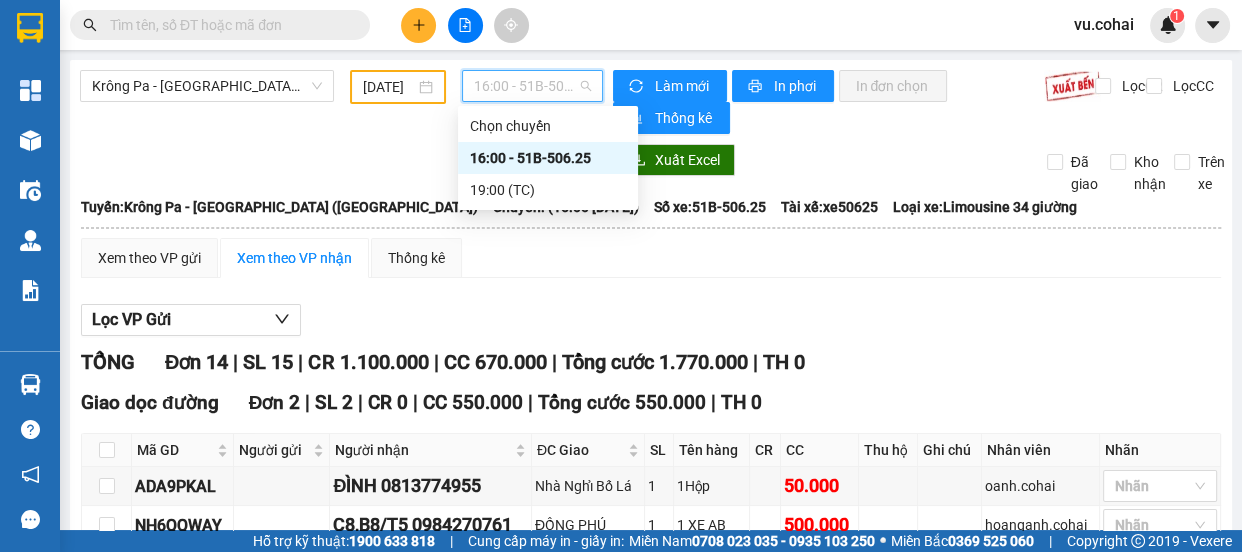 click on "[DATE]" at bounding box center [389, 87] 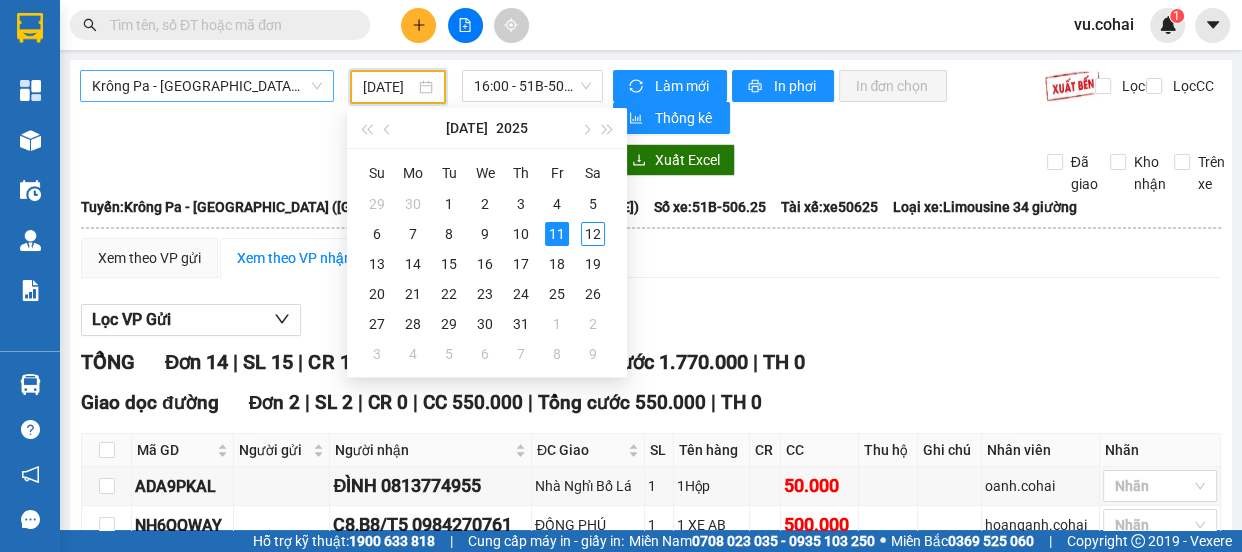 click on "Krông Pa - [GEOGRAPHIC_DATA] ([GEOGRAPHIC_DATA])" at bounding box center (207, 86) 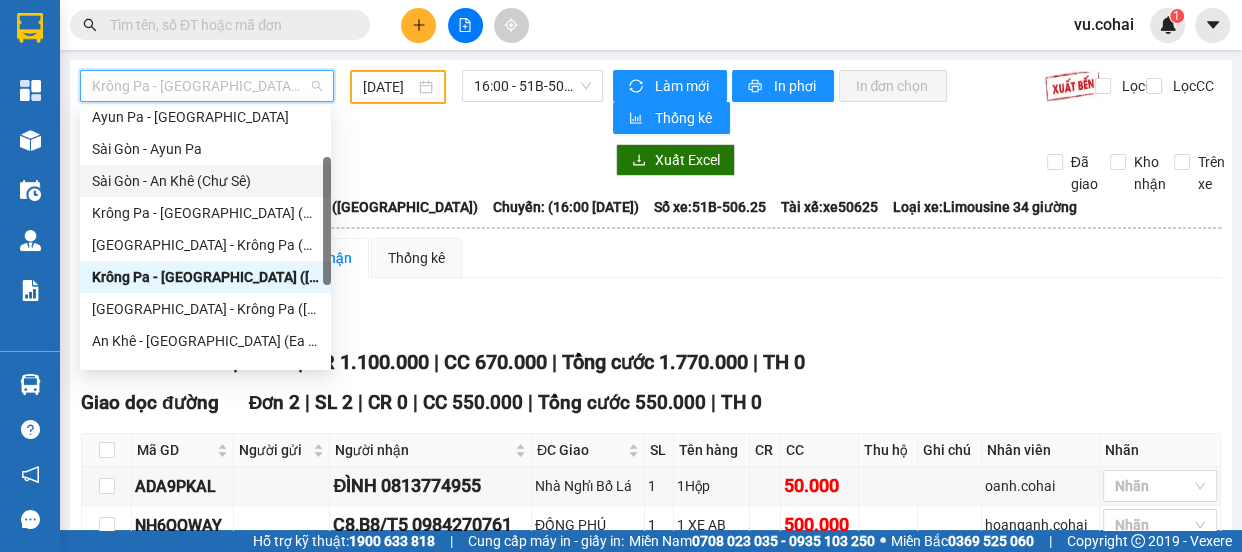 scroll, scrollTop: 0, scrollLeft: 0, axis: both 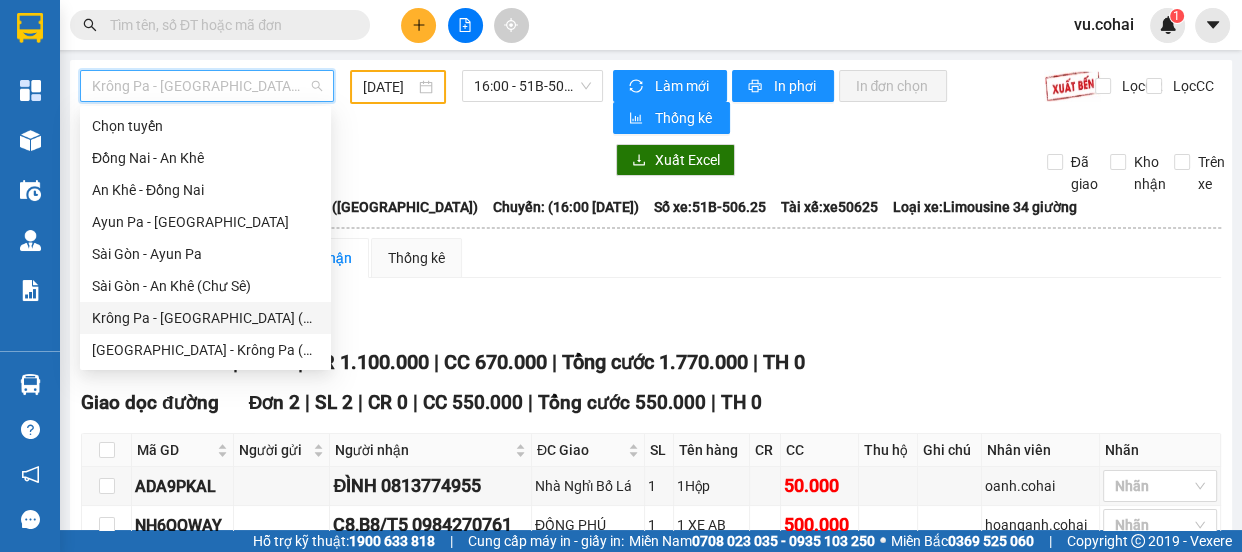 click on "Krông Pa - [GEOGRAPHIC_DATA] (Chư RCăm)" at bounding box center [205, 318] 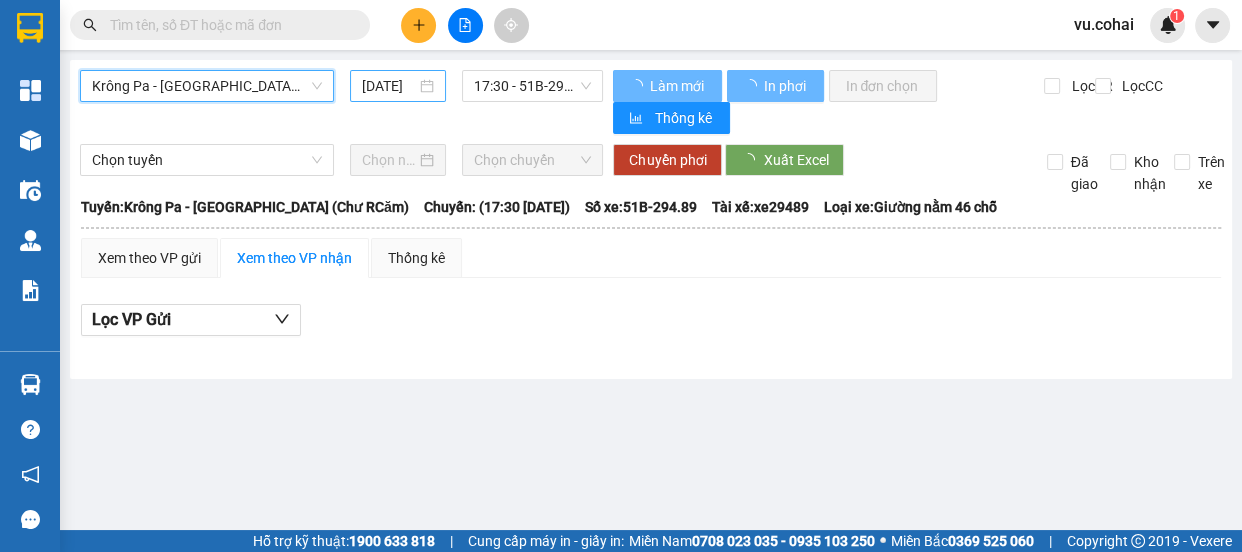 click on "[DATE]" at bounding box center (389, 86) 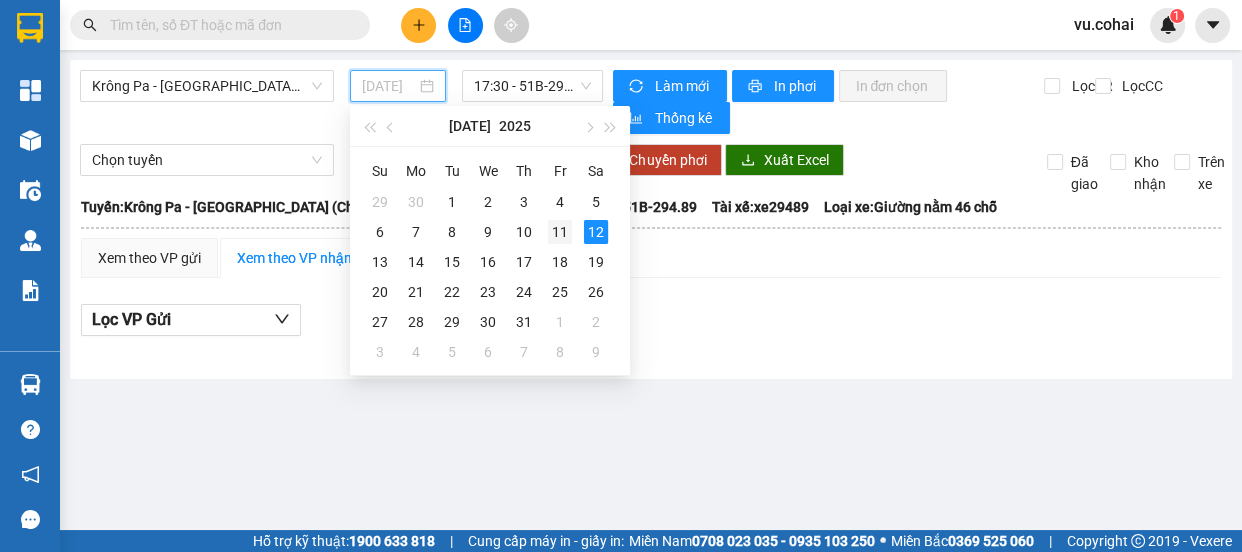 click on "11" at bounding box center [560, 232] 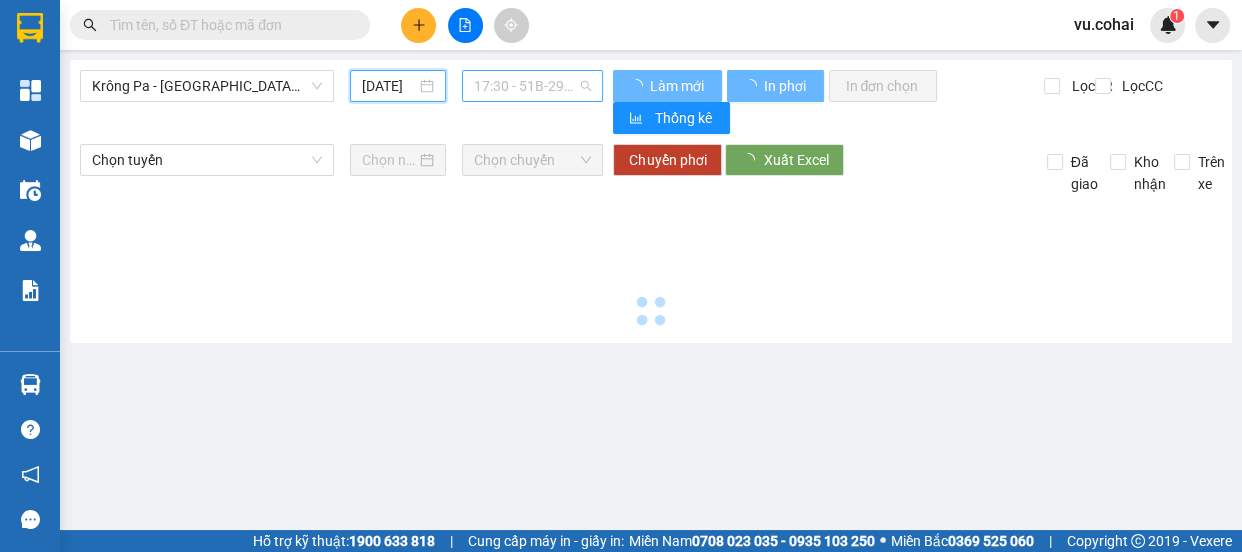 click on "17:30     - 51B-294.89" at bounding box center [532, 86] 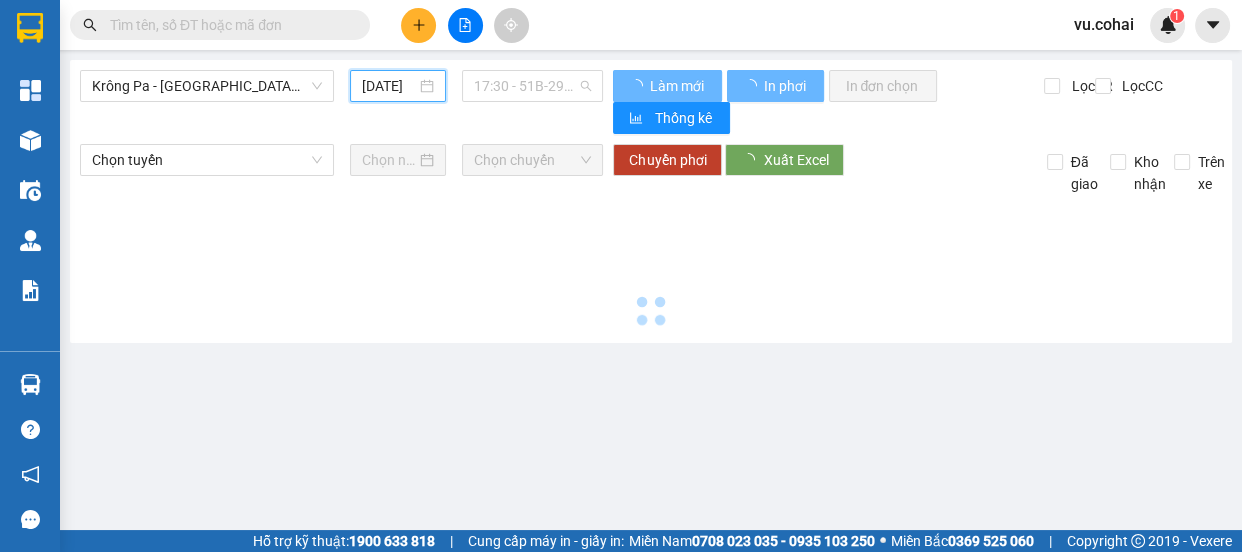 type on "[DATE]" 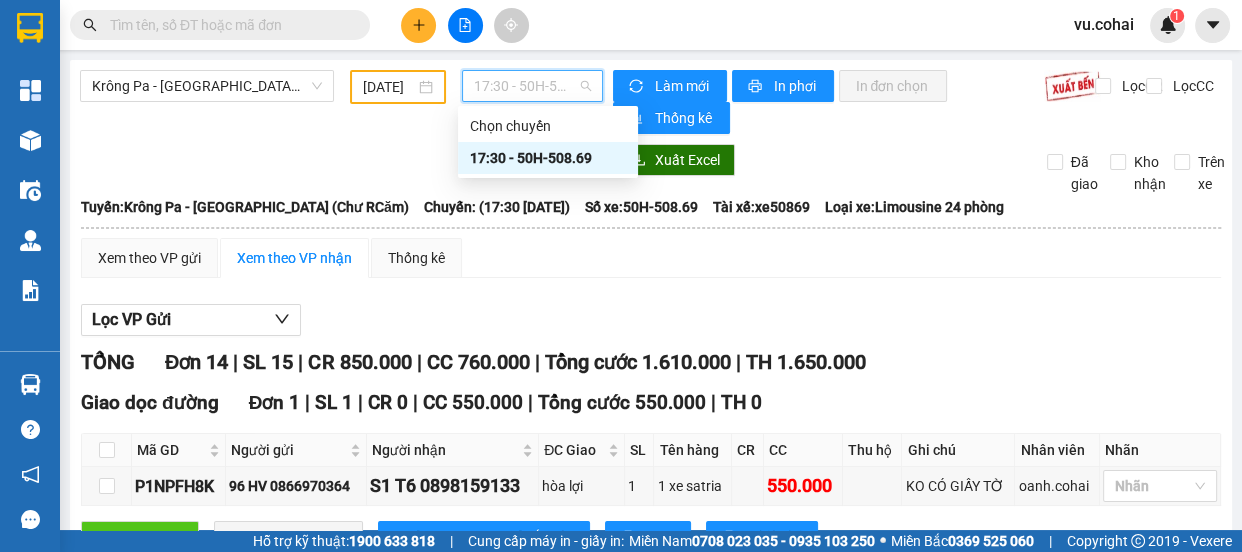 click on "17:30     - 50H-508.69" at bounding box center [548, 158] 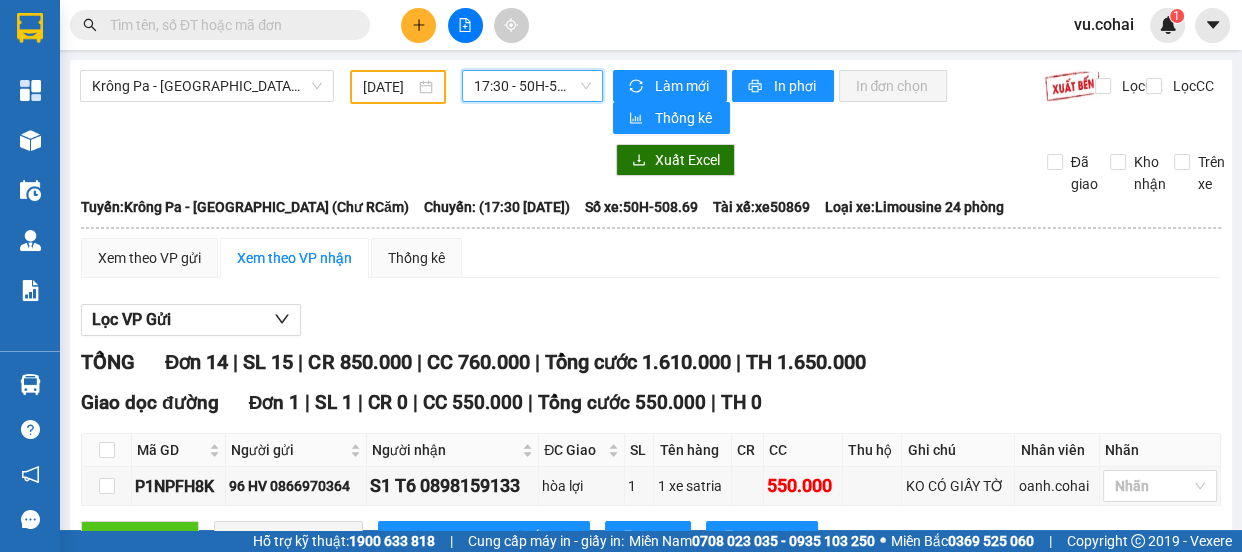 scroll, scrollTop: 0, scrollLeft: 0, axis: both 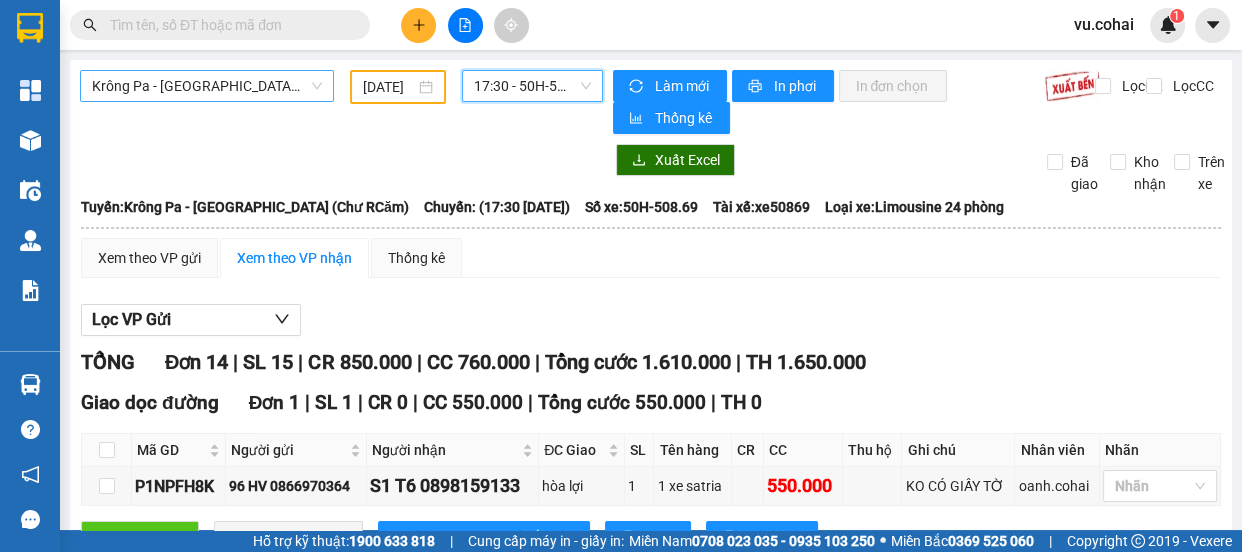 click on "Krông Pa - [GEOGRAPHIC_DATA] (Chư RCăm)" at bounding box center (207, 86) 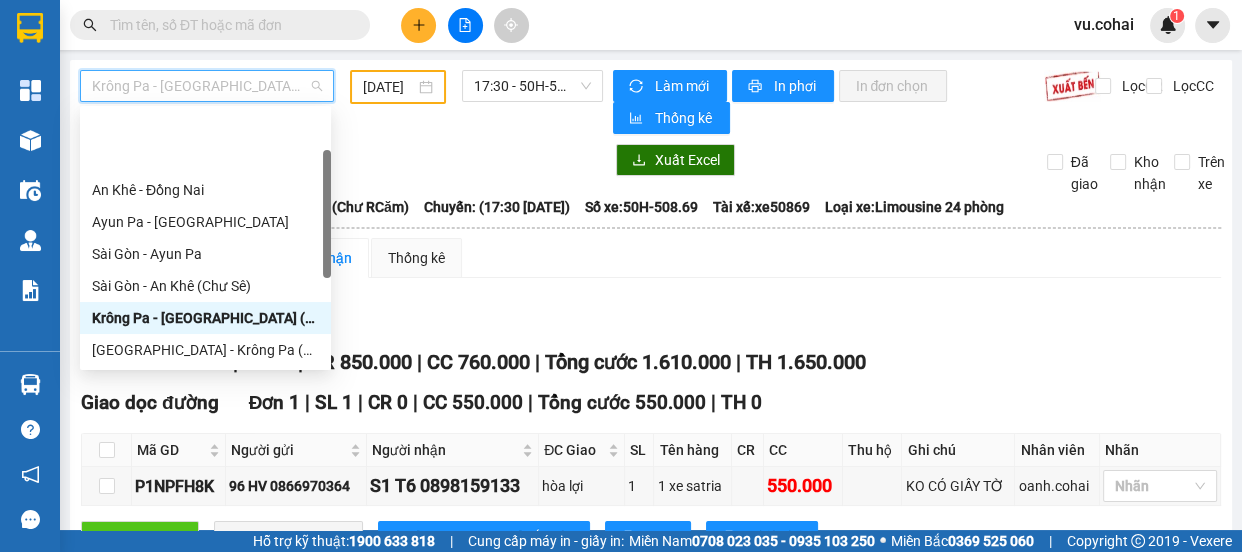 scroll, scrollTop: 181, scrollLeft: 0, axis: vertical 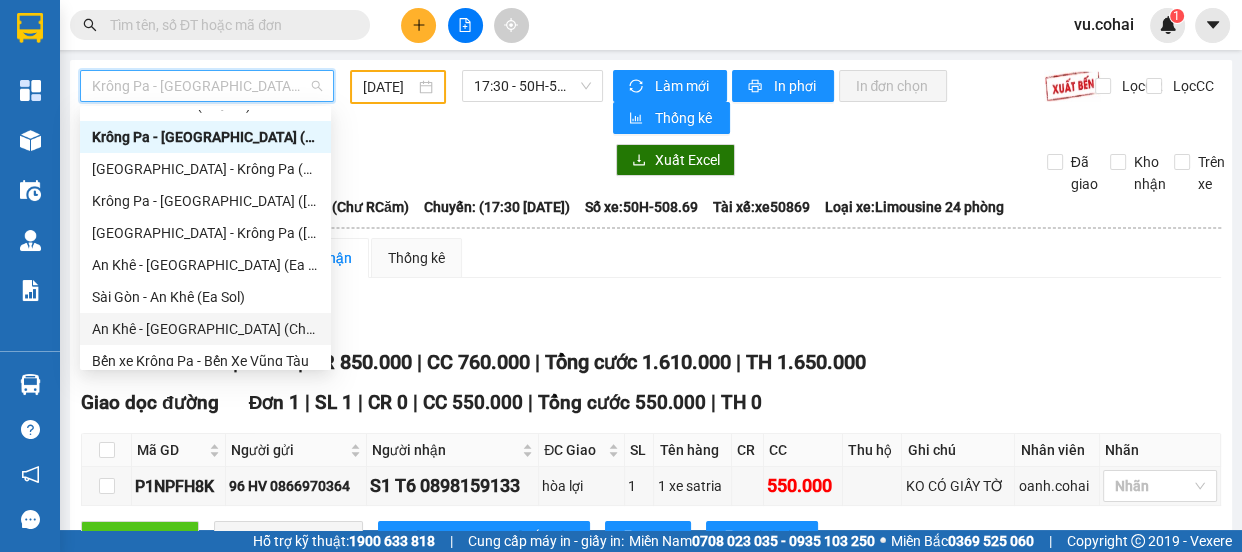 click on "An Khê - [GEOGRAPHIC_DATA] (Chư Sê)" at bounding box center [205, 329] 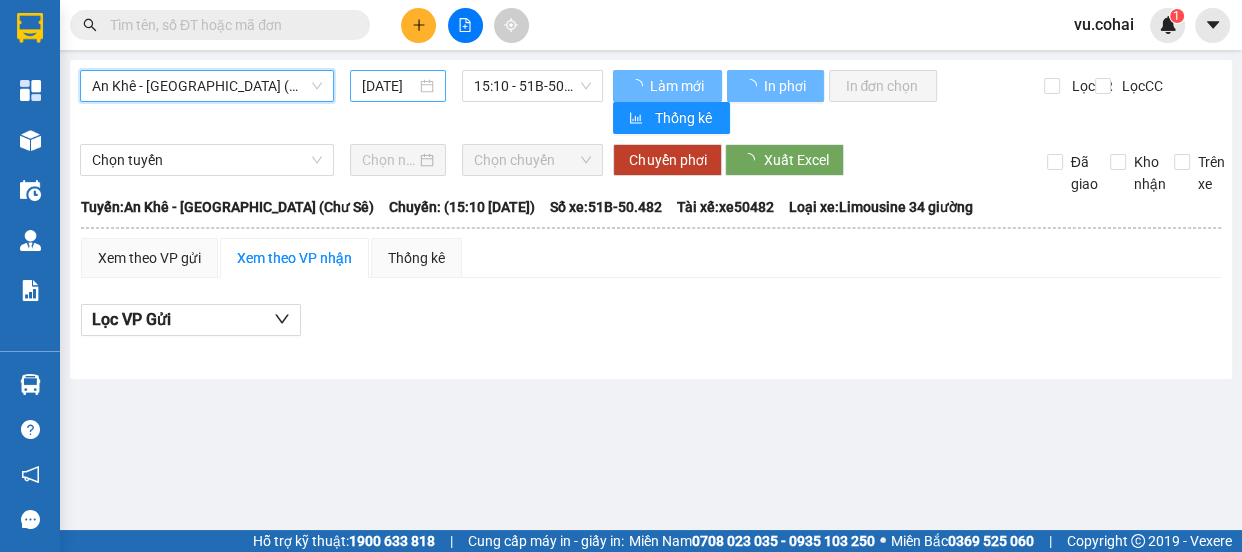 click on "[DATE]" at bounding box center (389, 86) 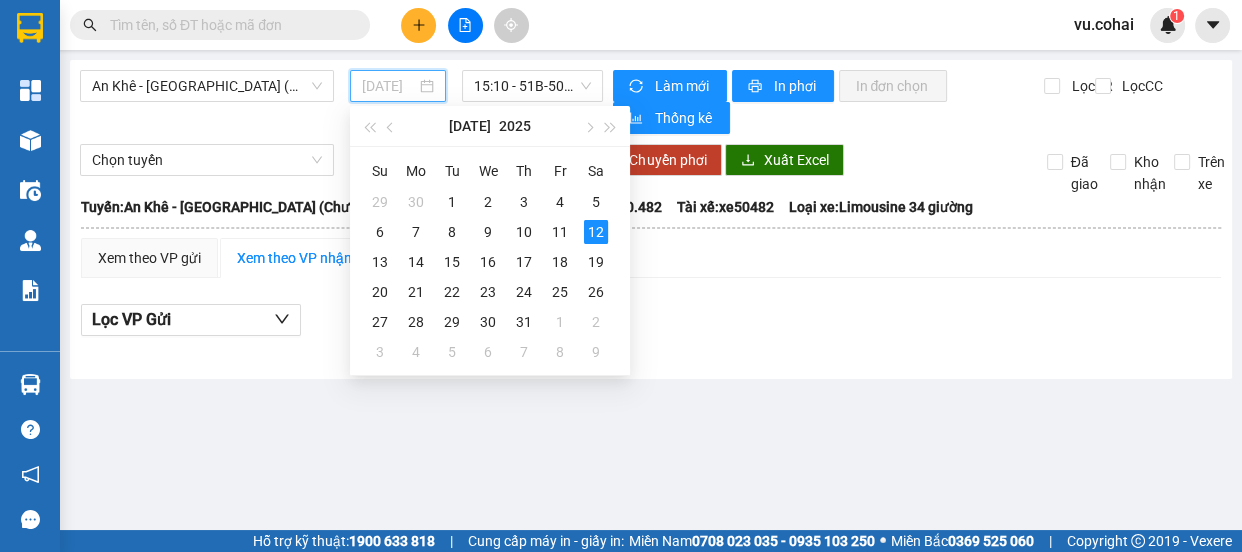 drag, startPoint x: 558, startPoint y: 230, endPoint x: 574, endPoint y: 165, distance: 66.94027 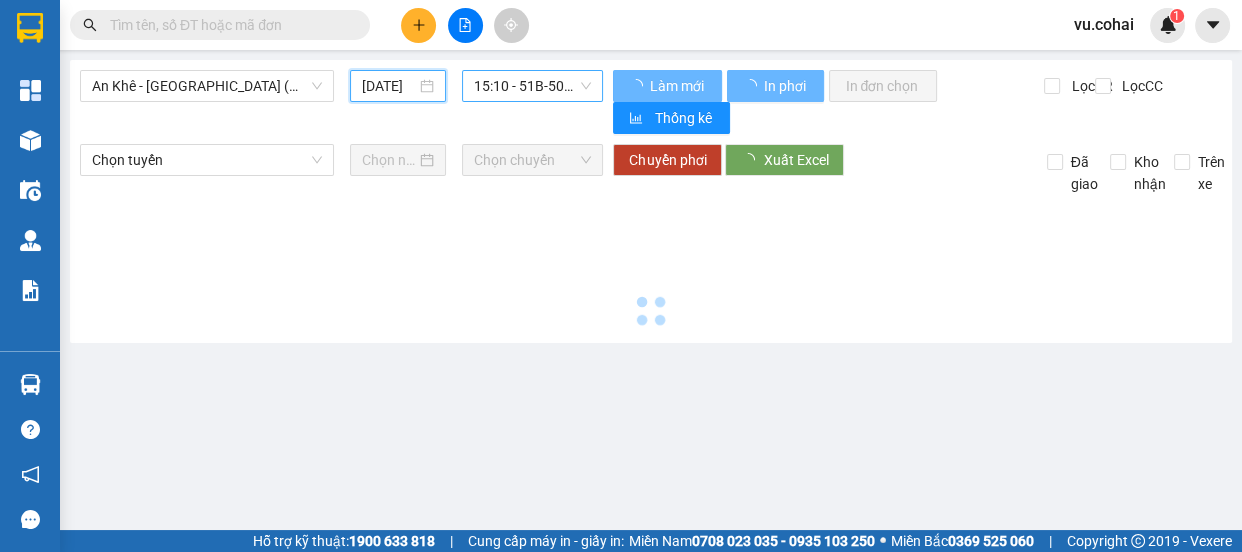 type on "[DATE]" 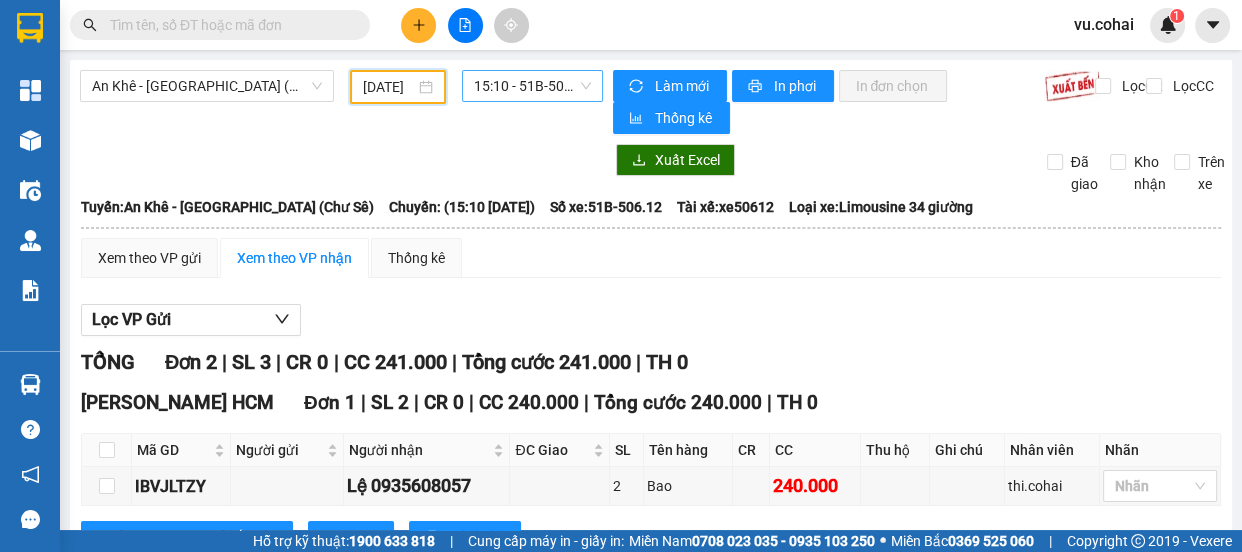 click on "15:10     - 51B-506.12" at bounding box center [532, 86] 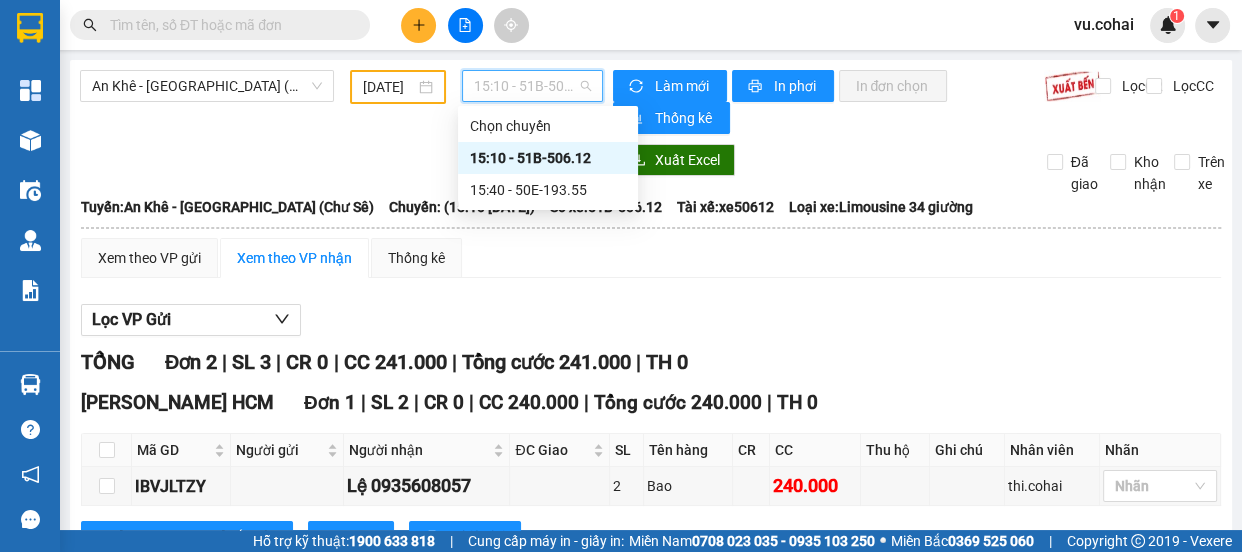 click on "15:10     - 51B-506.12" at bounding box center [548, 158] 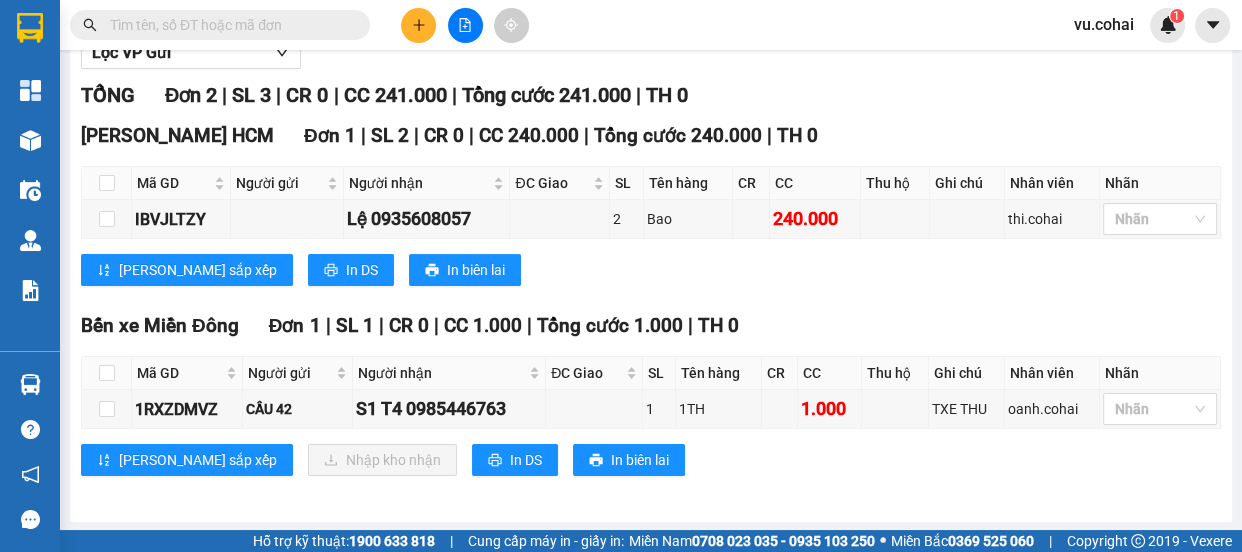 scroll, scrollTop: 0, scrollLeft: 0, axis: both 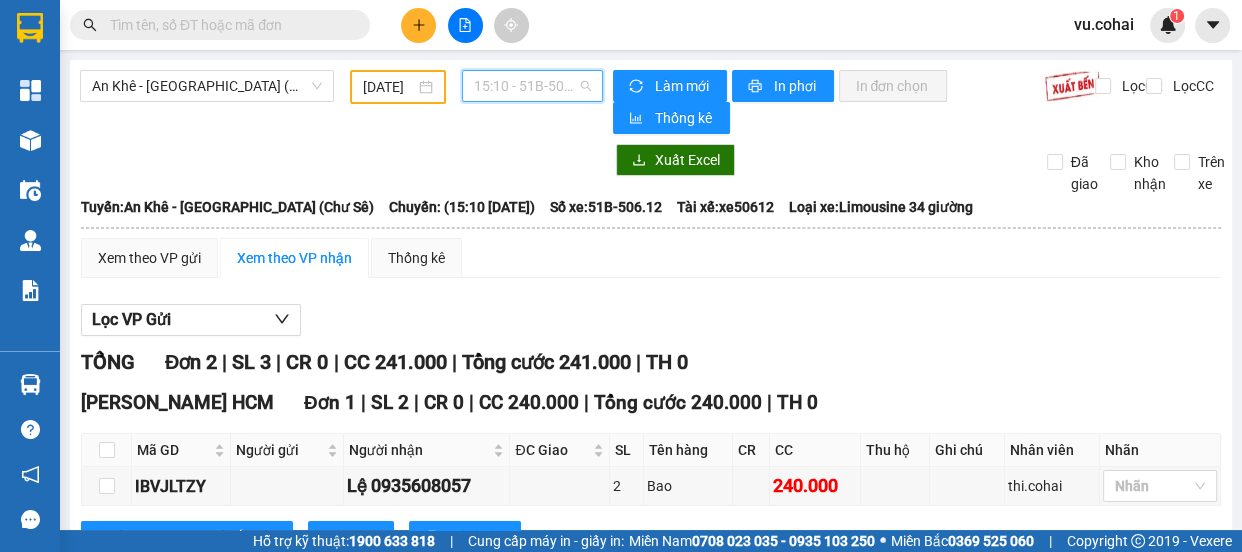 click on "15:10     - 51B-506.12" at bounding box center (532, 86) 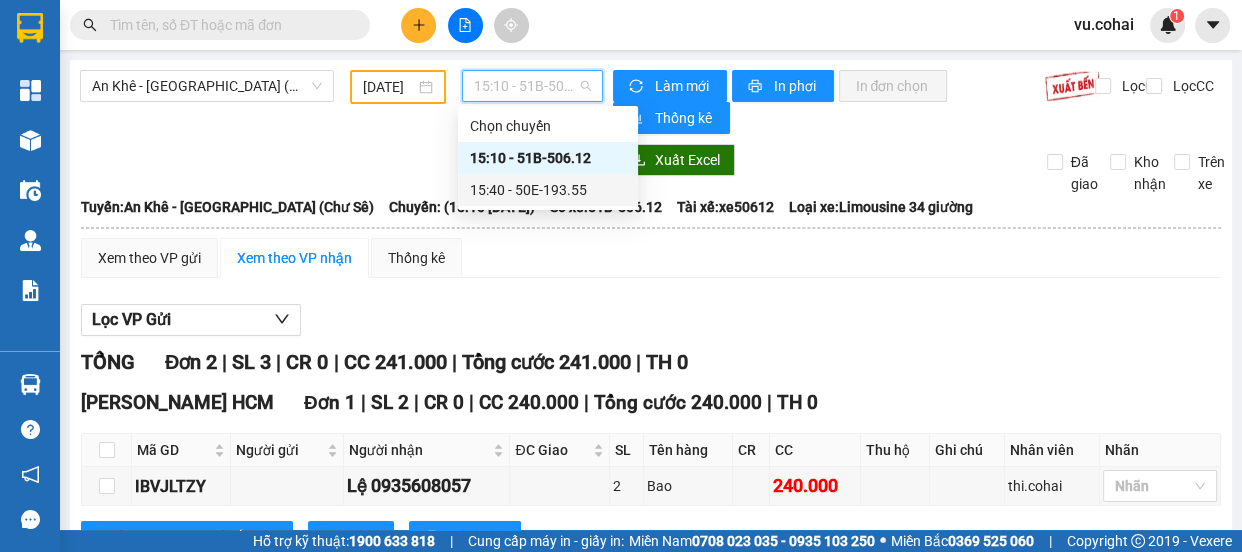 click on "15:40     - 50E-193.55" at bounding box center (548, 190) 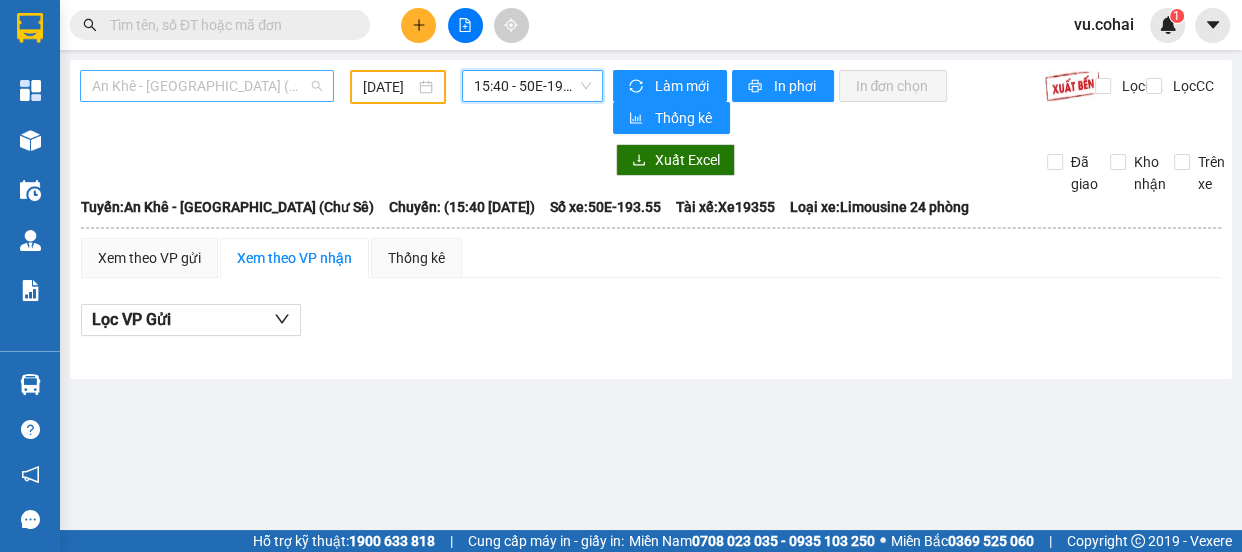 click on "An Khê - [GEOGRAPHIC_DATA] (Chư Sê)" at bounding box center (207, 86) 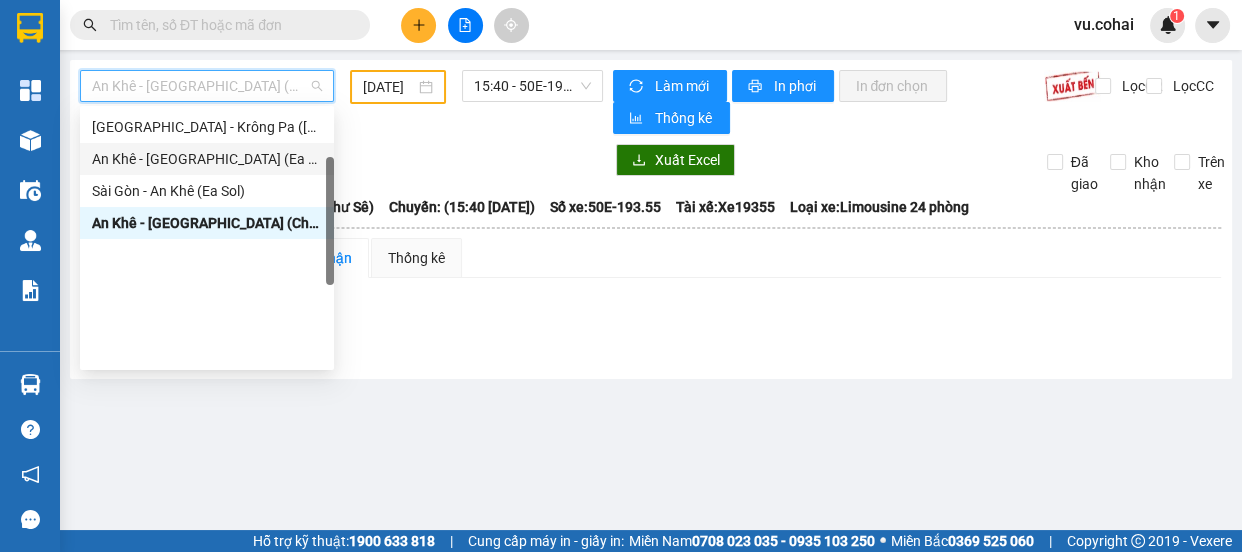 scroll, scrollTop: 106, scrollLeft: 0, axis: vertical 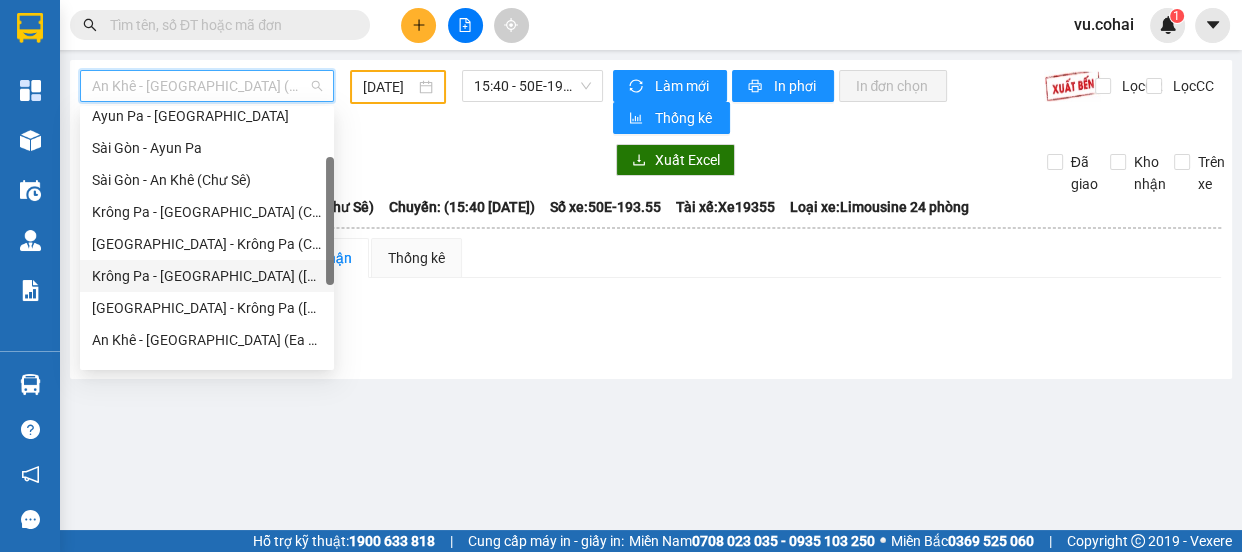 click on "Krông Pa - [GEOGRAPHIC_DATA] ([GEOGRAPHIC_DATA])" at bounding box center (207, 276) 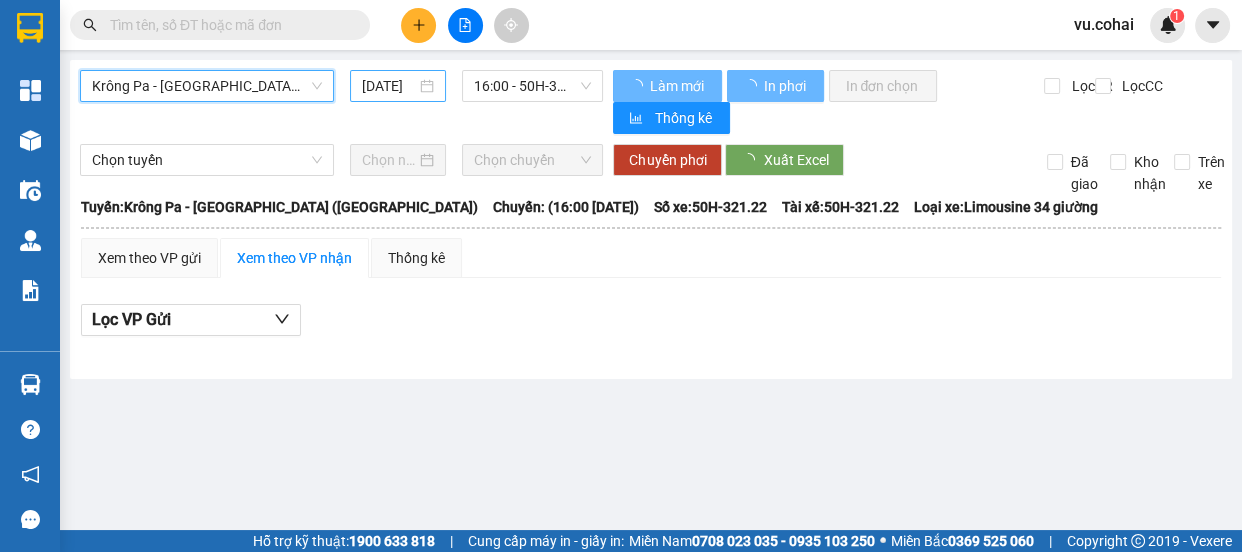 click on "[DATE]" at bounding box center [398, 86] 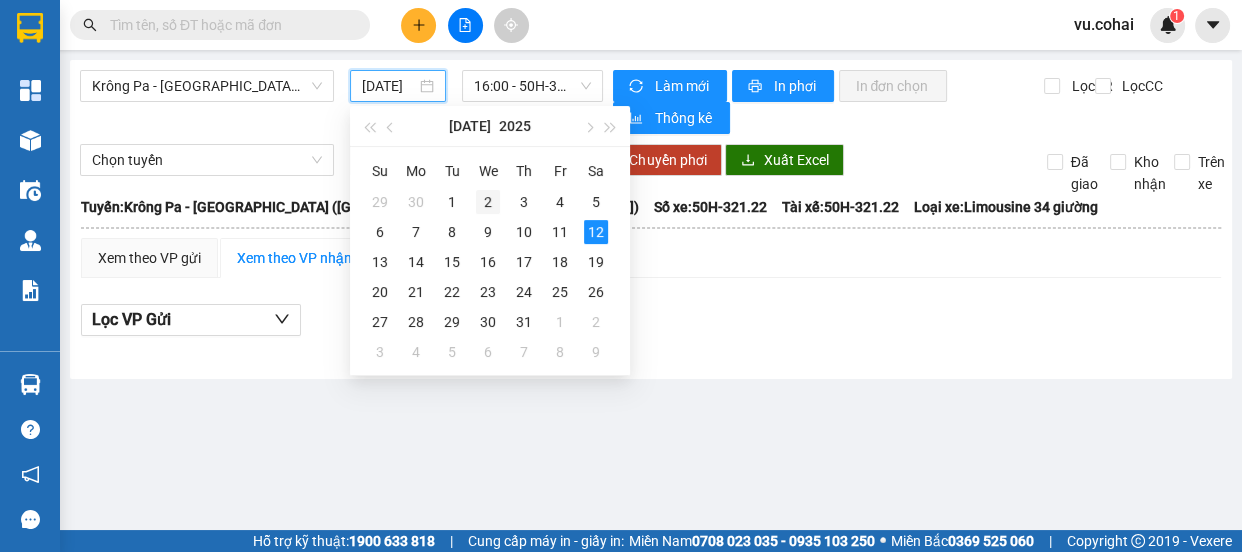 scroll, scrollTop: 0, scrollLeft: 16, axis: horizontal 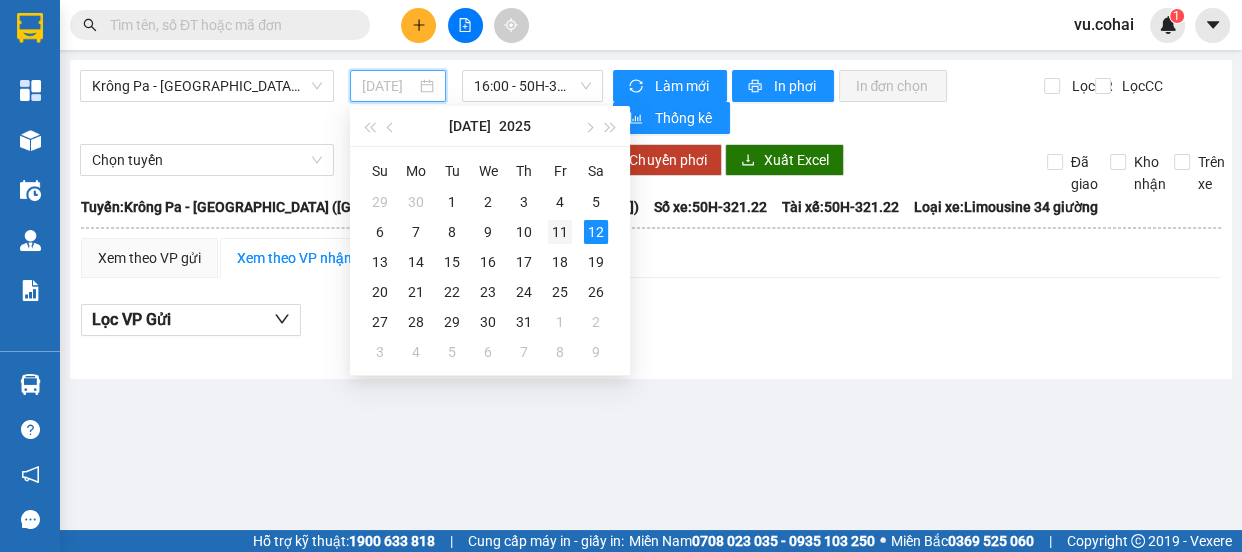 click on "11" at bounding box center (560, 232) 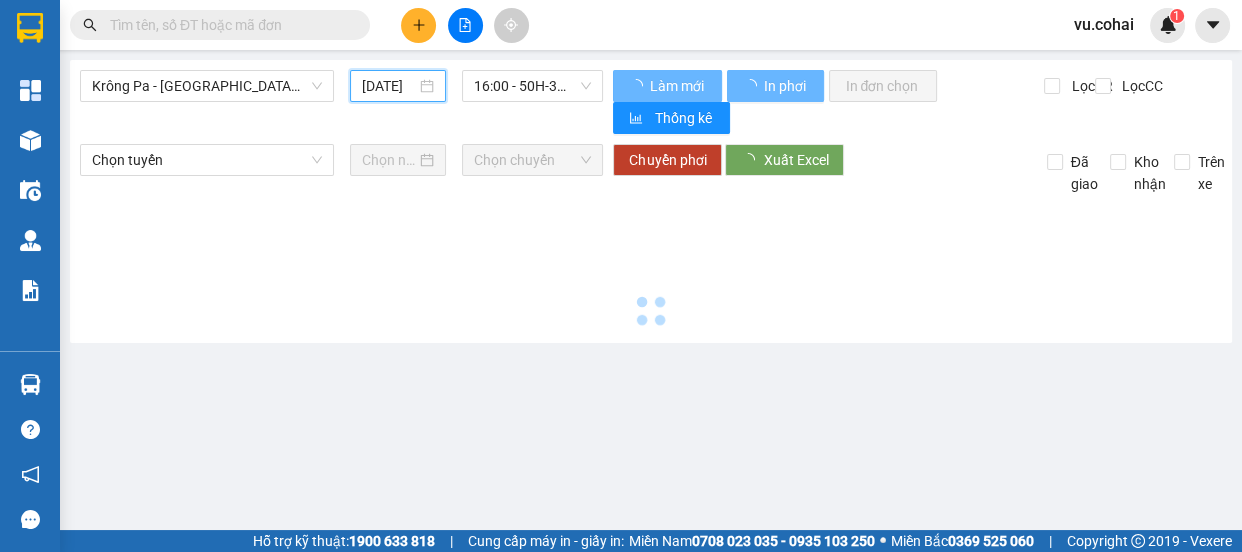 type on "[DATE]" 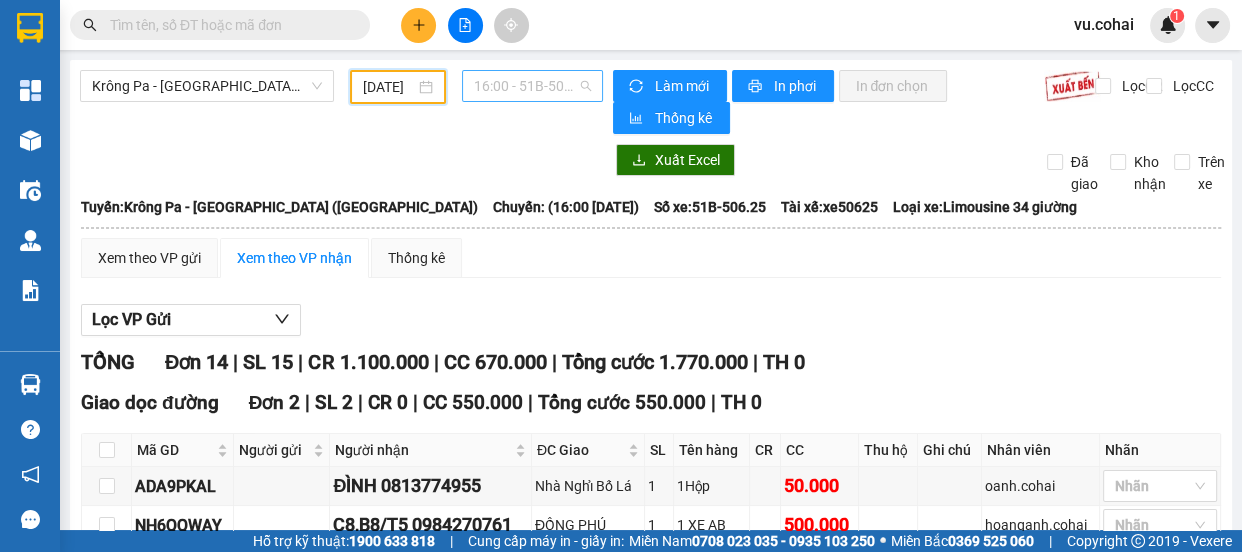 click on "16:00     - 51B-506.25" at bounding box center [532, 86] 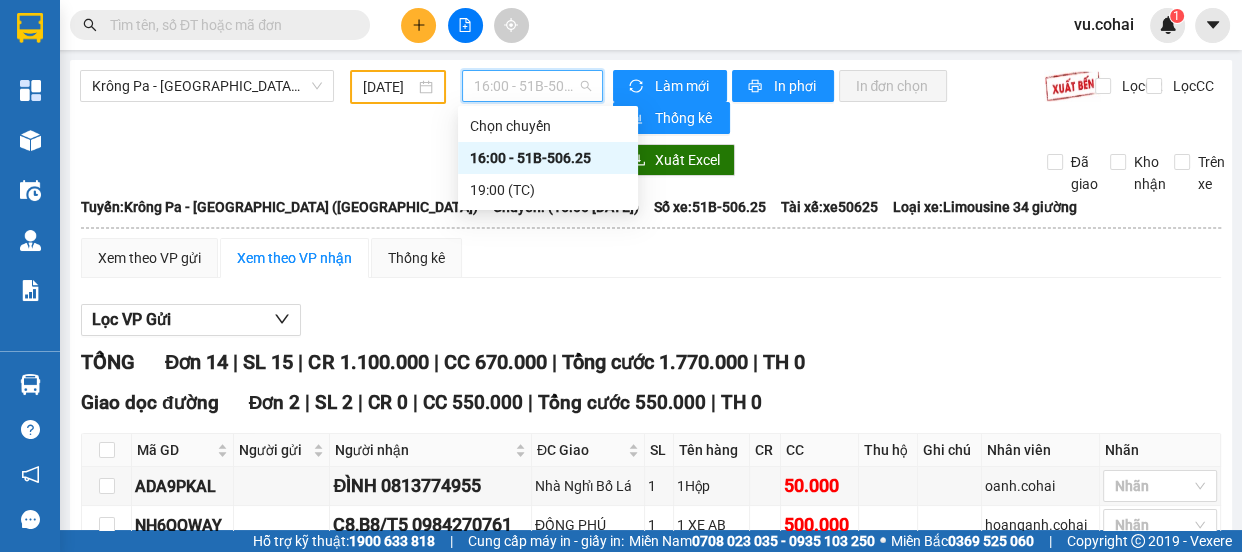 click on "16:00     - 51B-506.25" at bounding box center (548, 158) 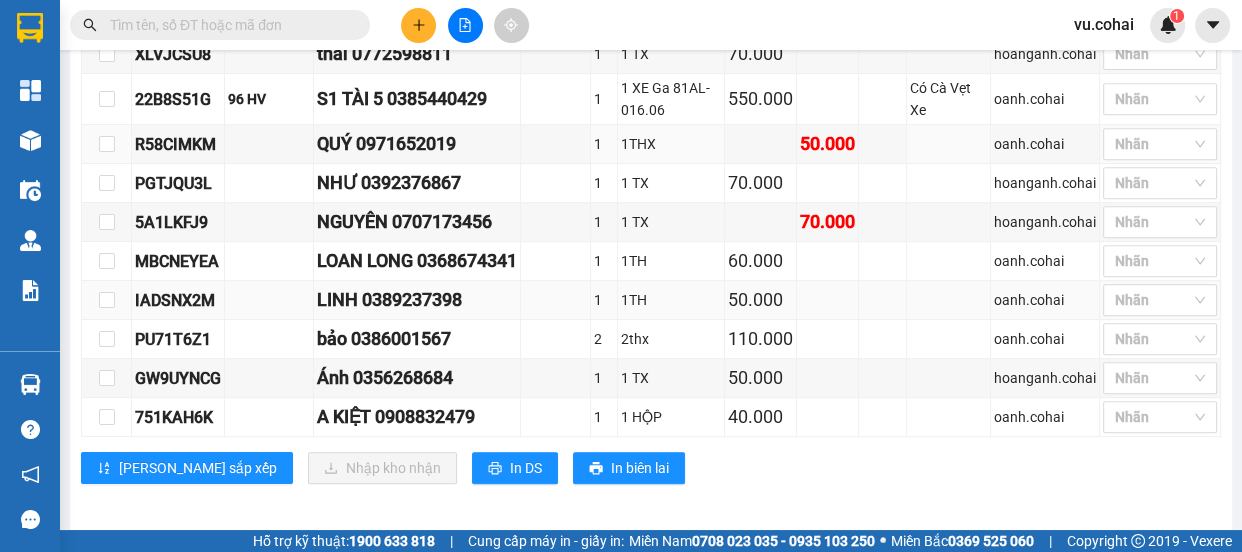 scroll, scrollTop: 778, scrollLeft: 0, axis: vertical 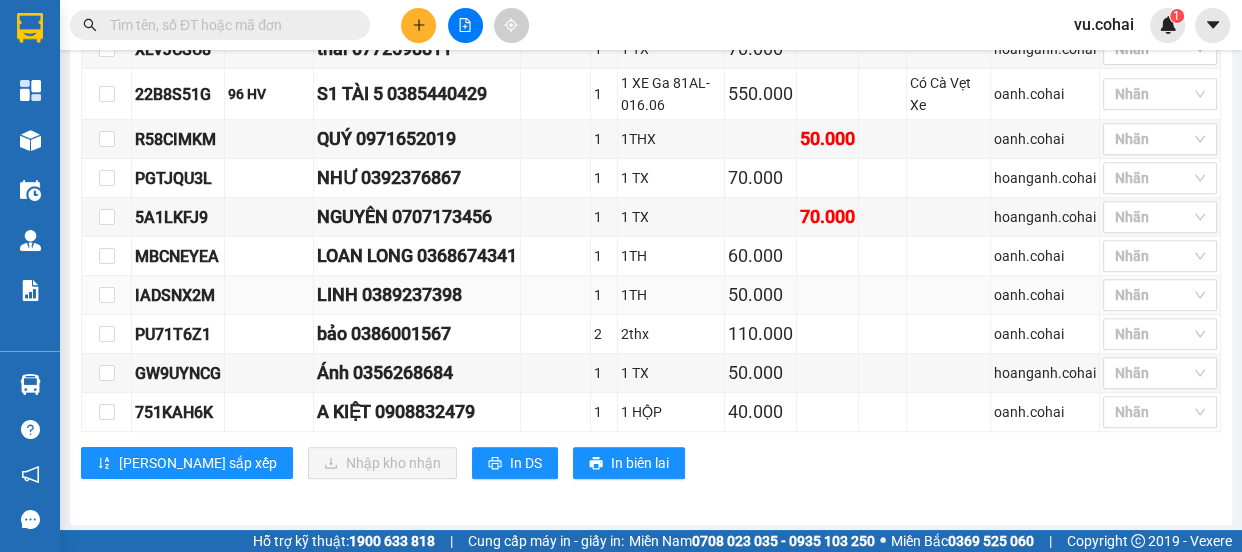 click at bounding box center [556, 295] 